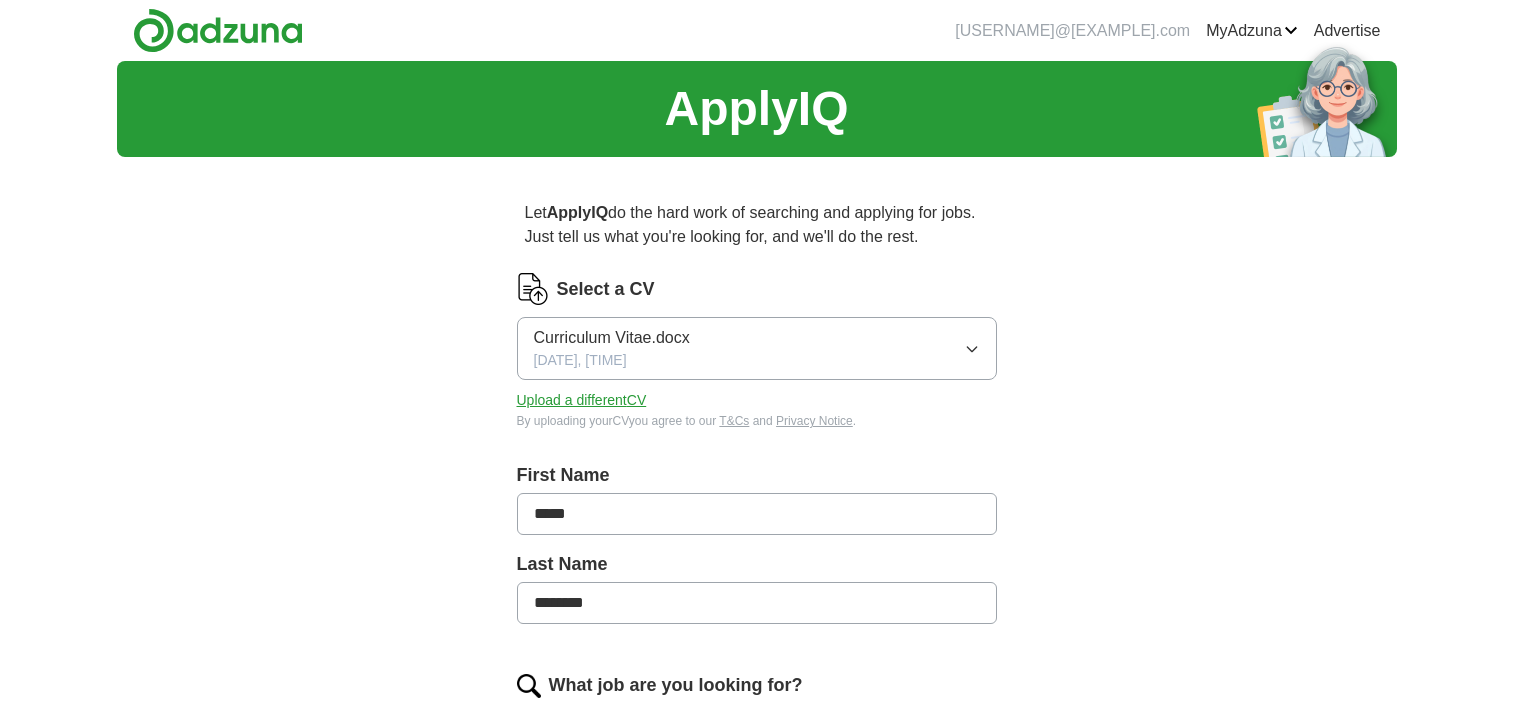 scroll, scrollTop: 0, scrollLeft: 0, axis: both 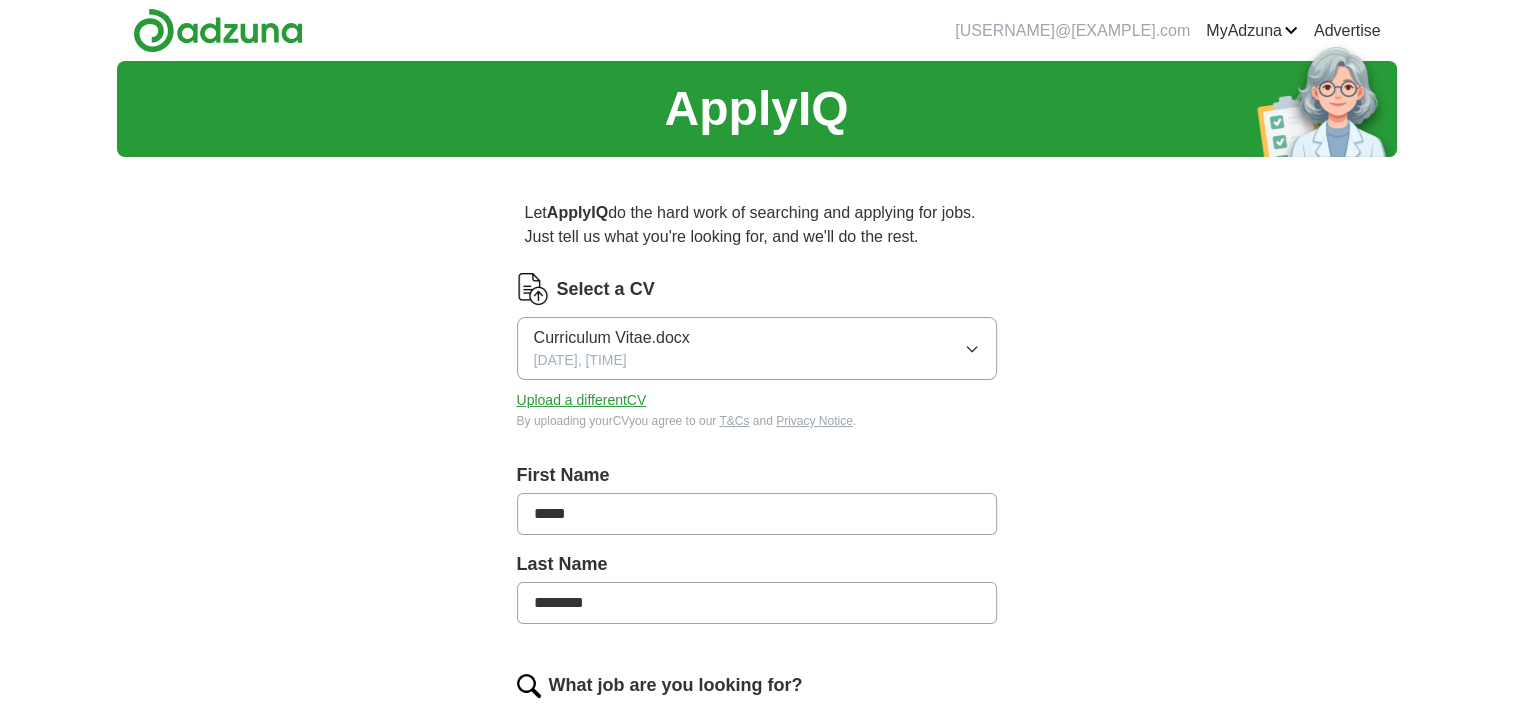 click on "Upload a different  CV" at bounding box center [582, 400] 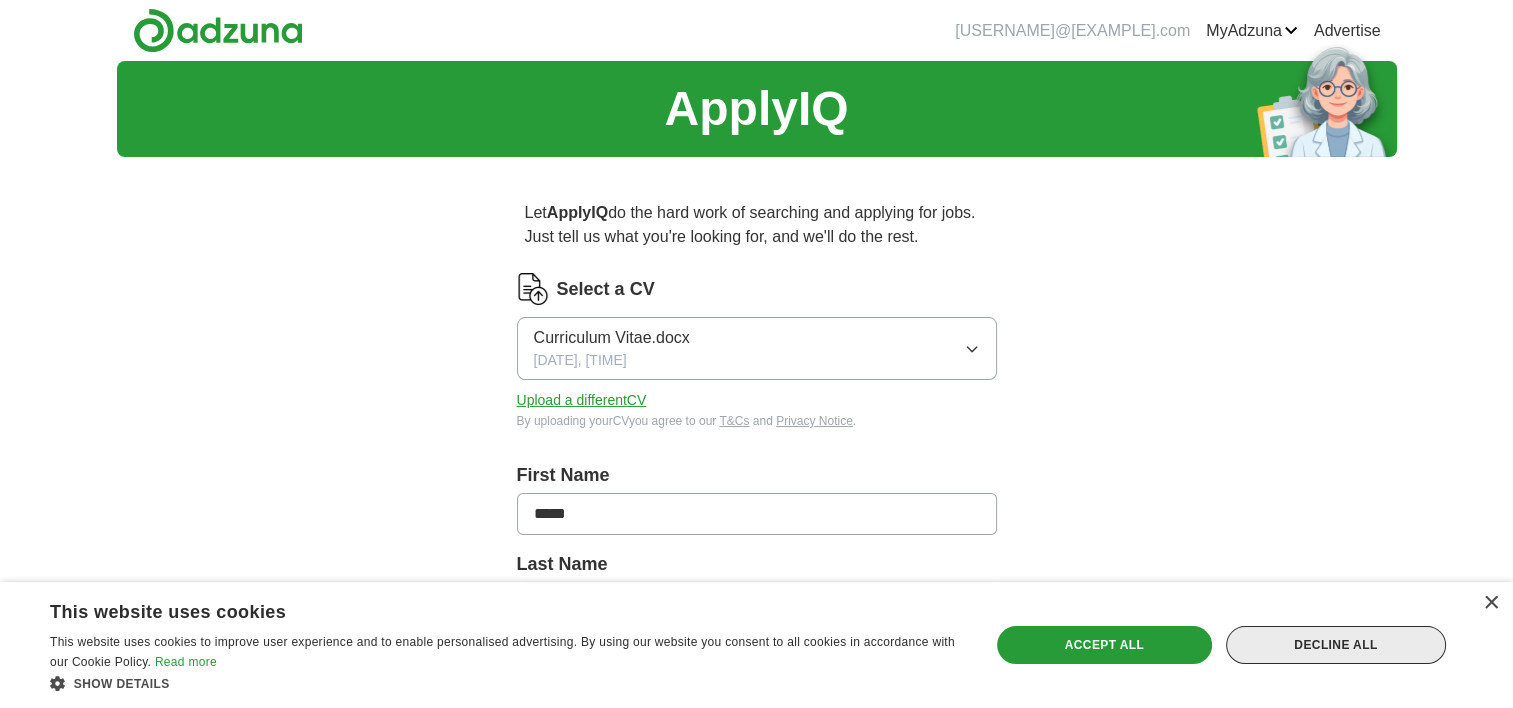 click on "Decline all" at bounding box center [1336, 645] 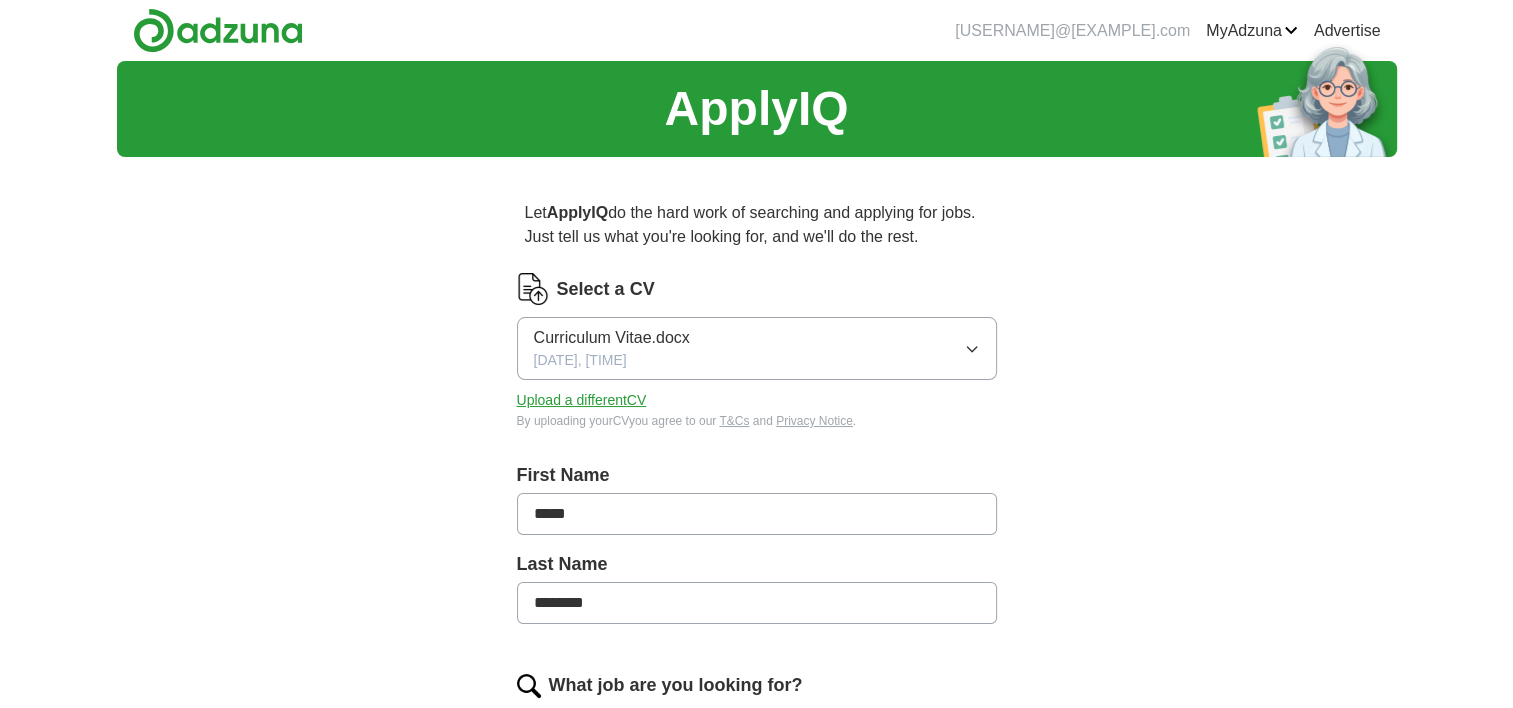 click on "Upload a different  CV" at bounding box center [582, 400] 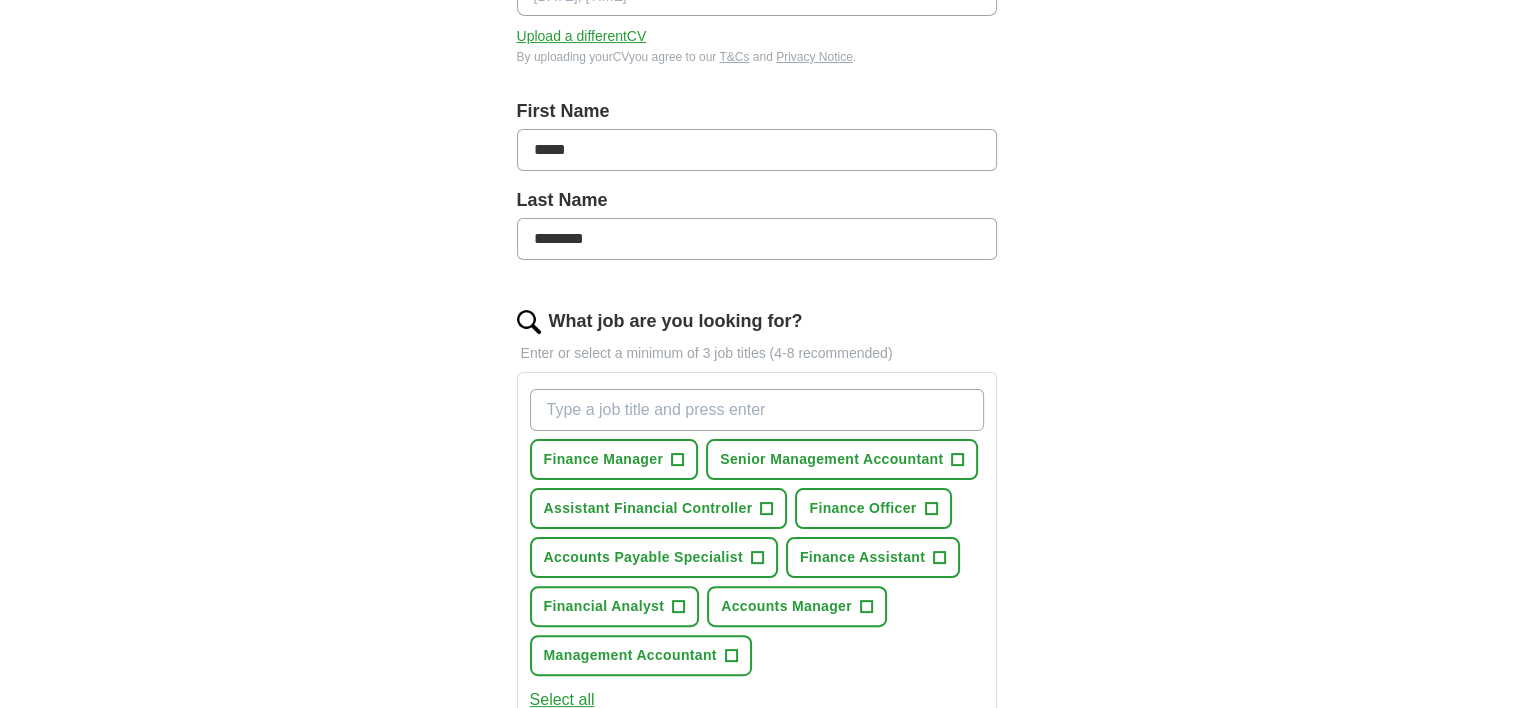 scroll, scrollTop: 400, scrollLeft: 0, axis: vertical 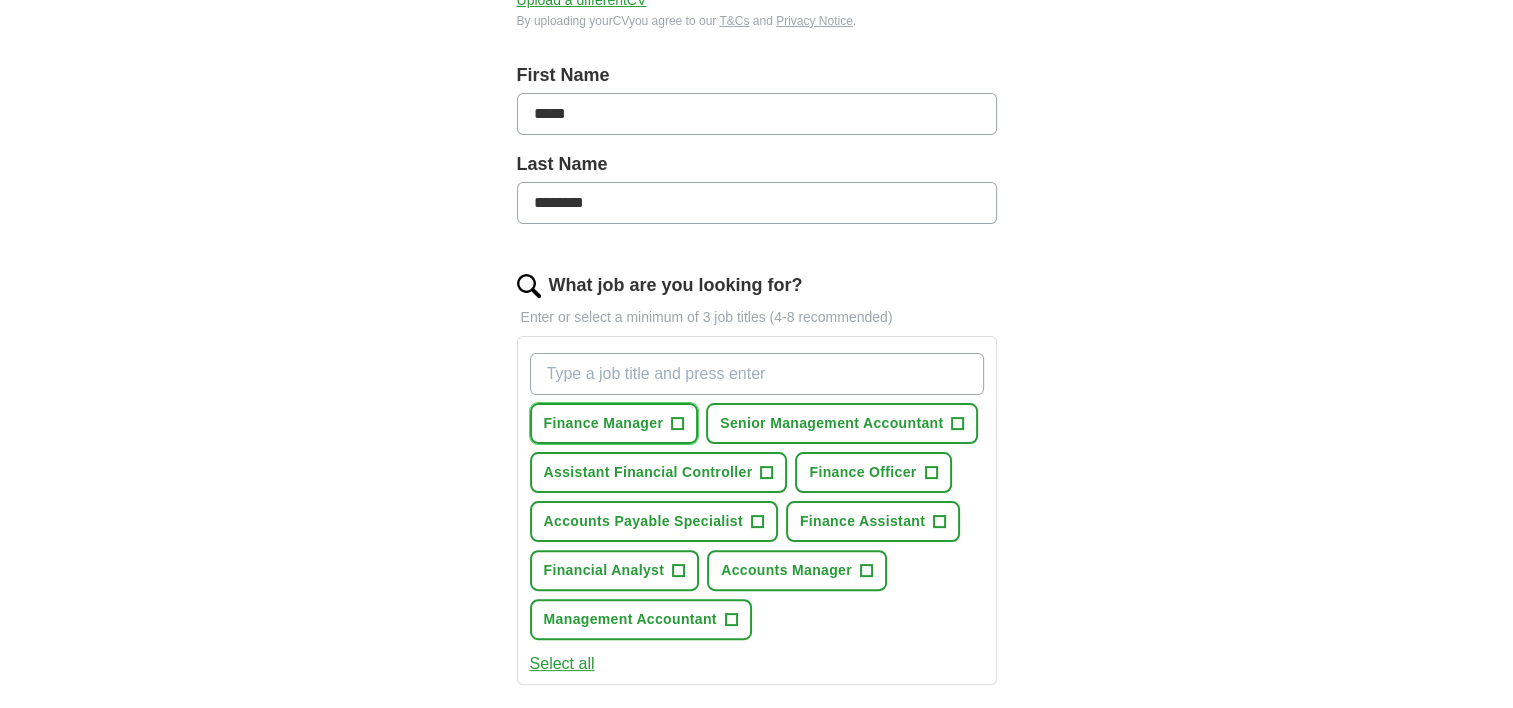 click on "Finance Manager" at bounding box center (604, 423) 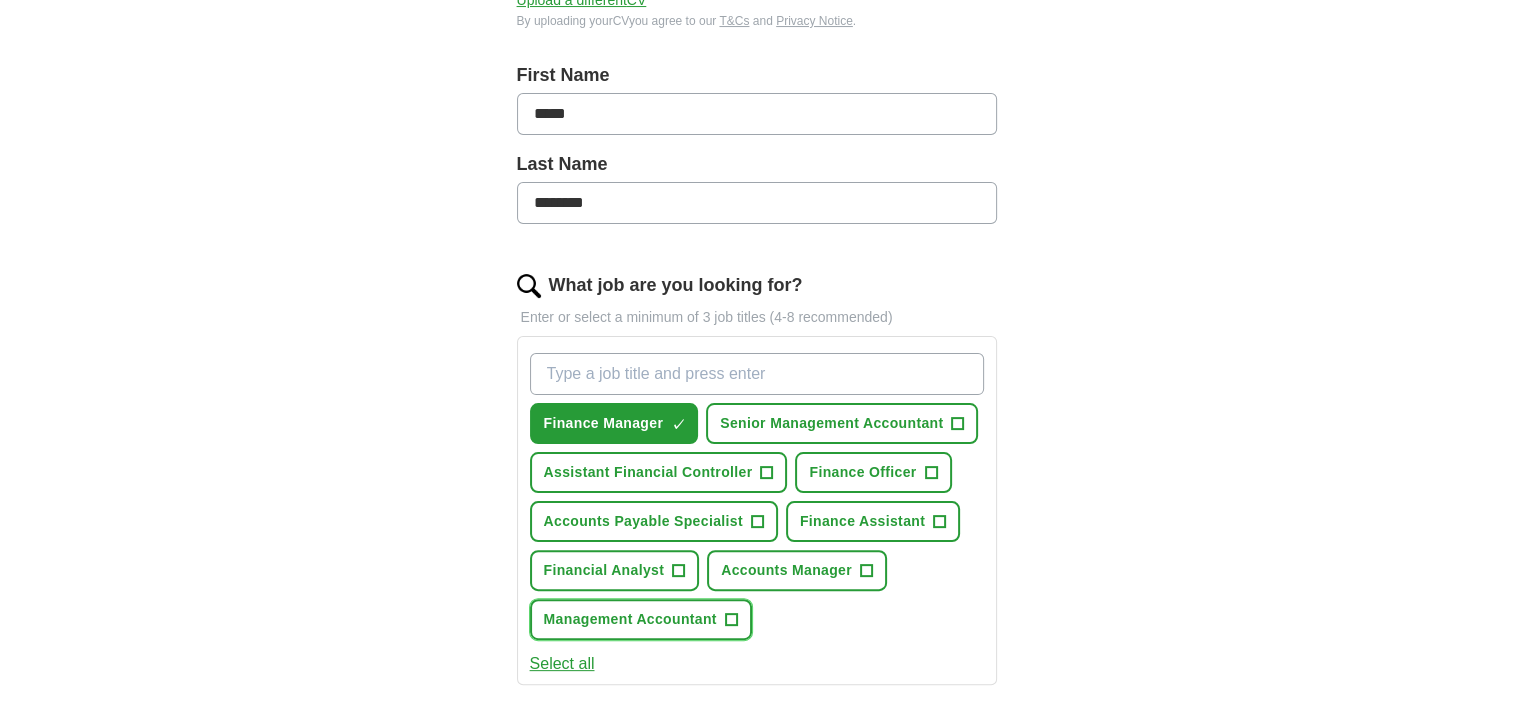 click on "Management Accountant" at bounding box center (831, 423) 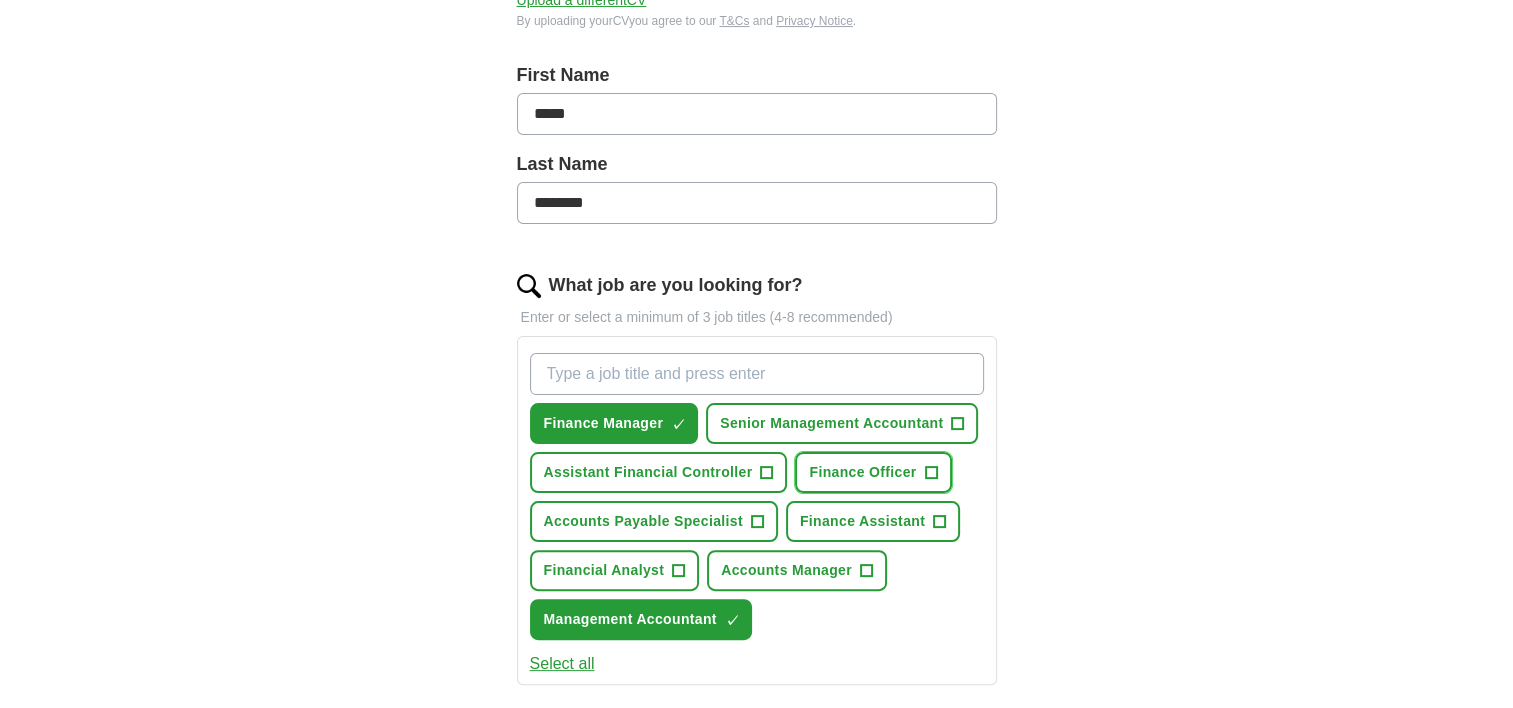 click on "Finance Officer" at bounding box center (831, 423) 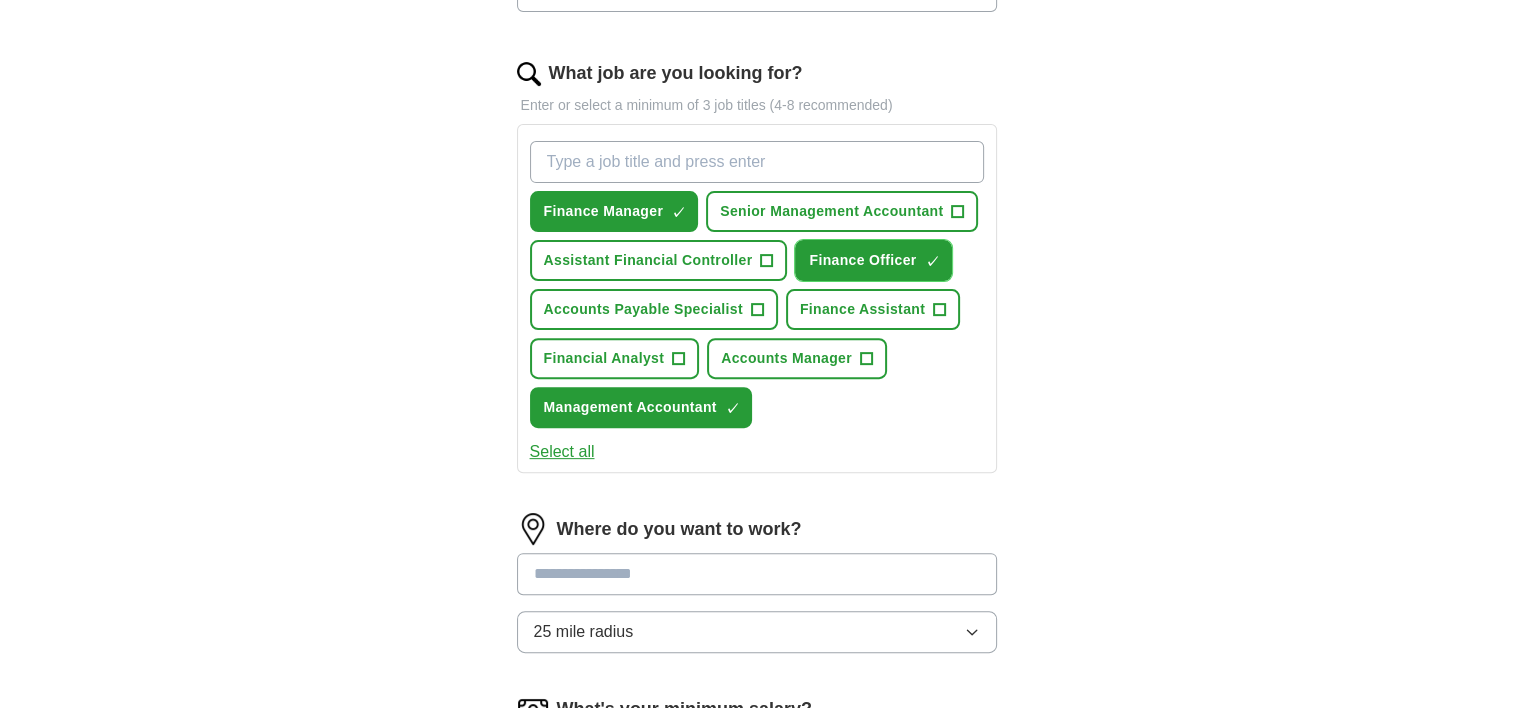 scroll, scrollTop: 666, scrollLeft: 0, axis: vertical 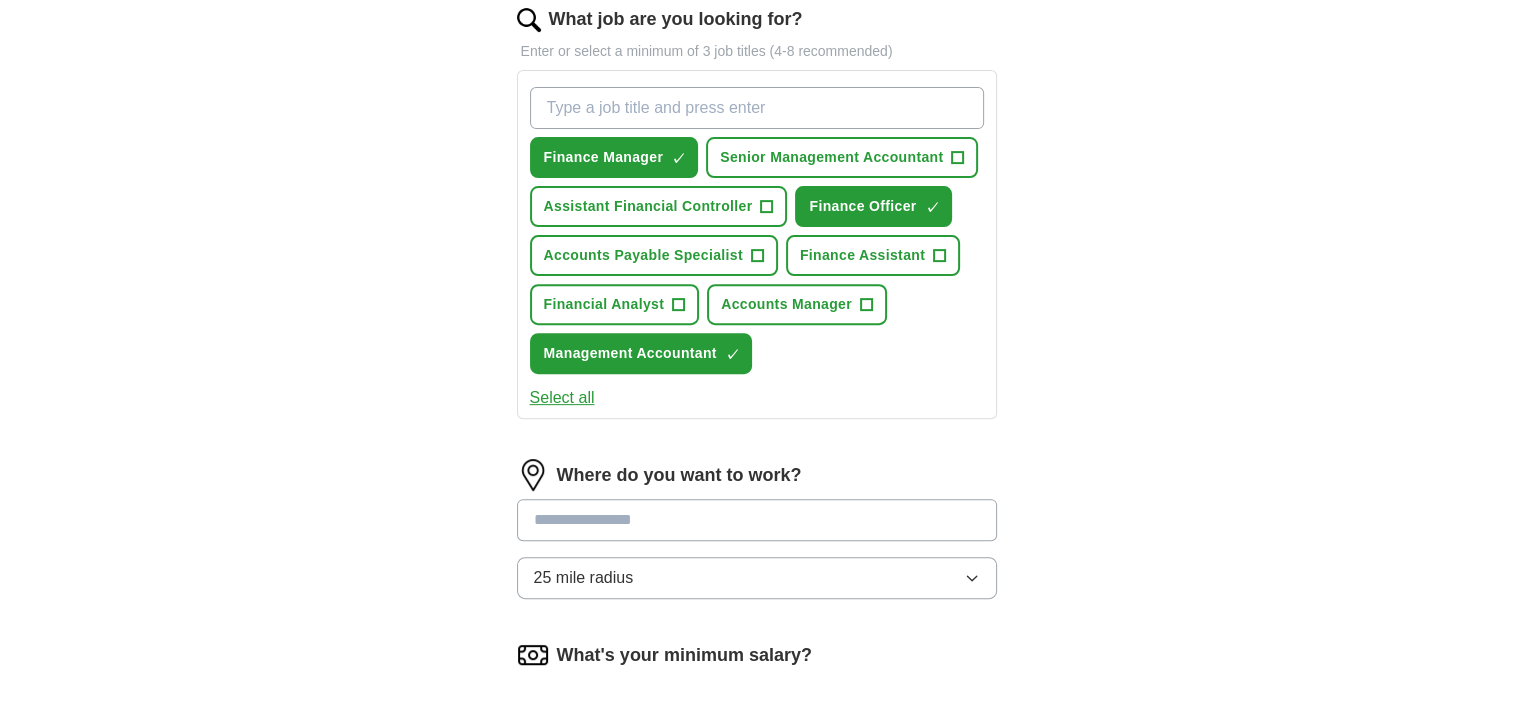 click at bounding box center (972, 578) 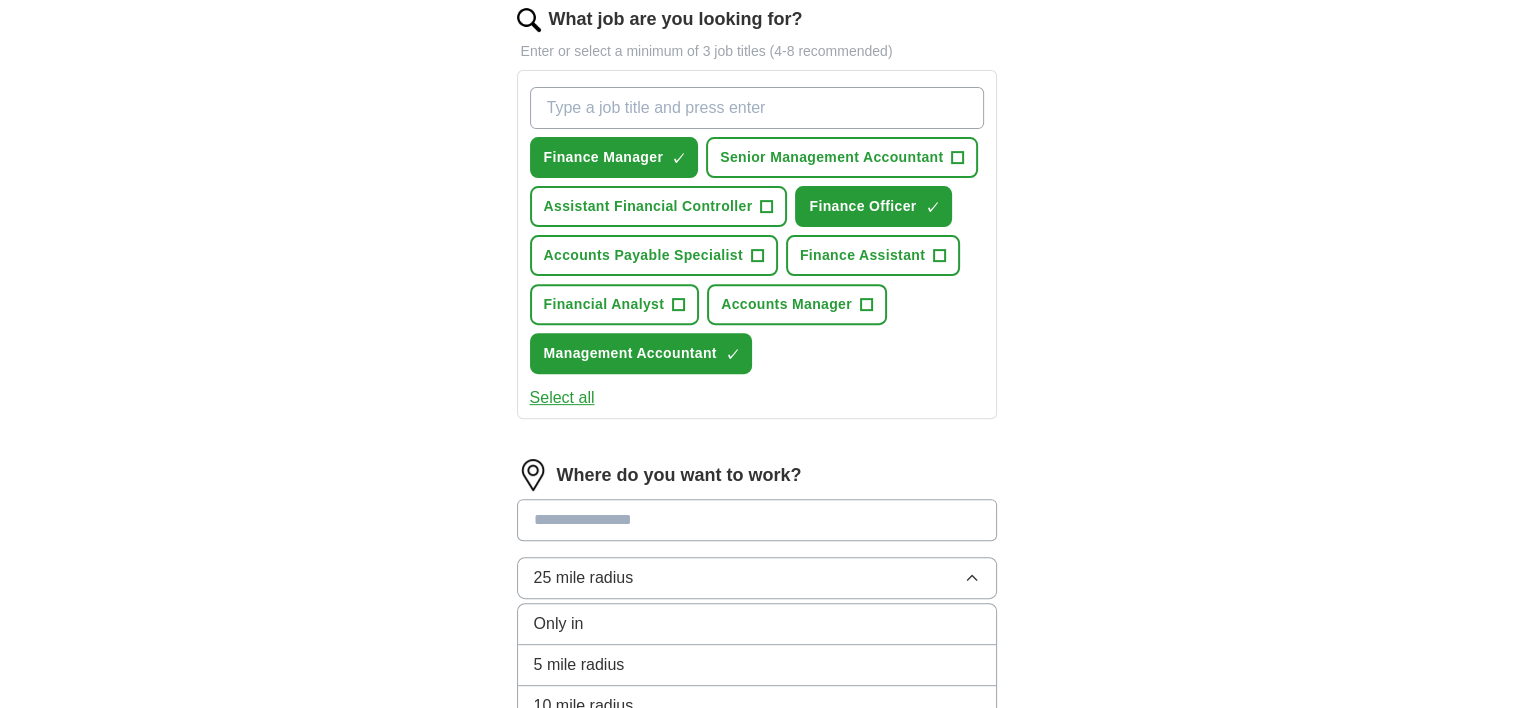scroll, scrollTop: 800, scrollLeft: 0, axis: vertical 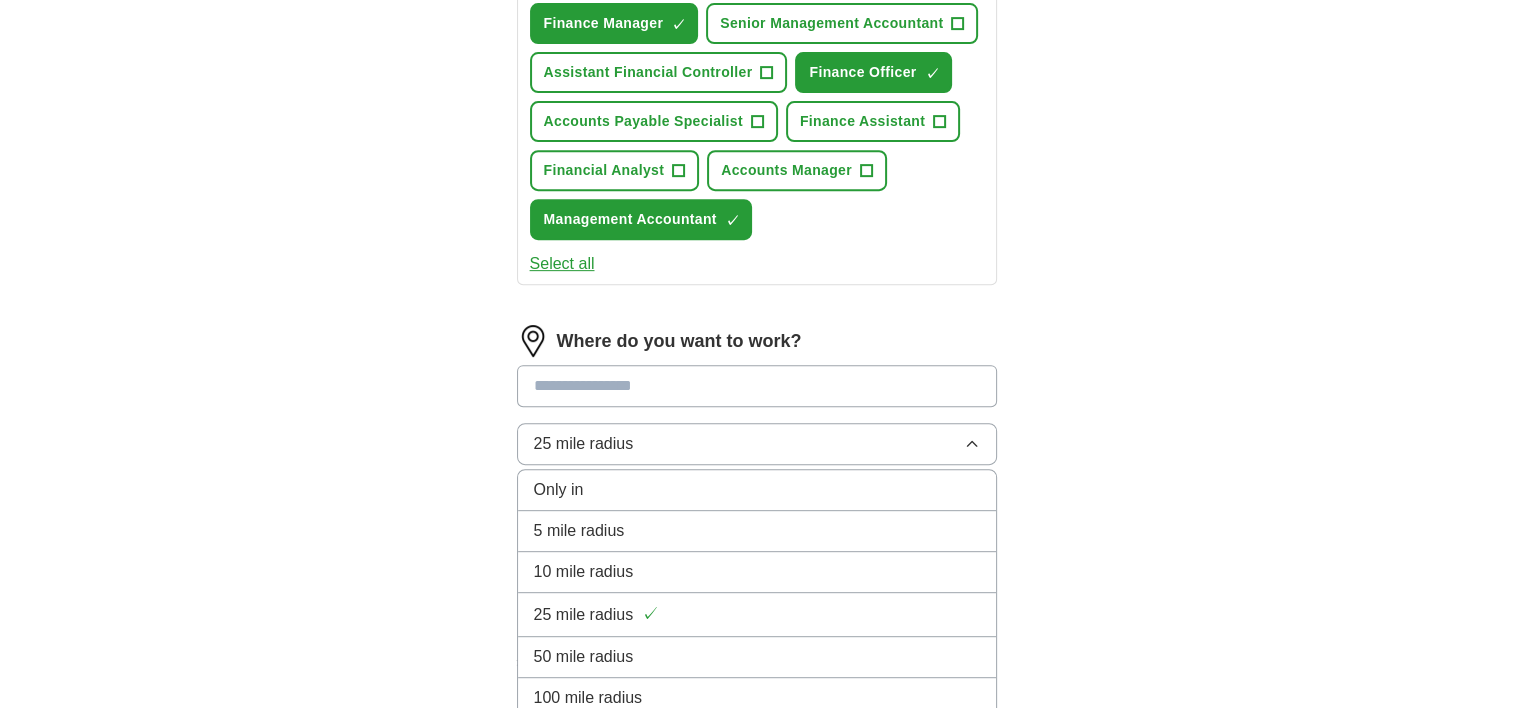 click on "10 mile radius" at bounding box center [559, 490] 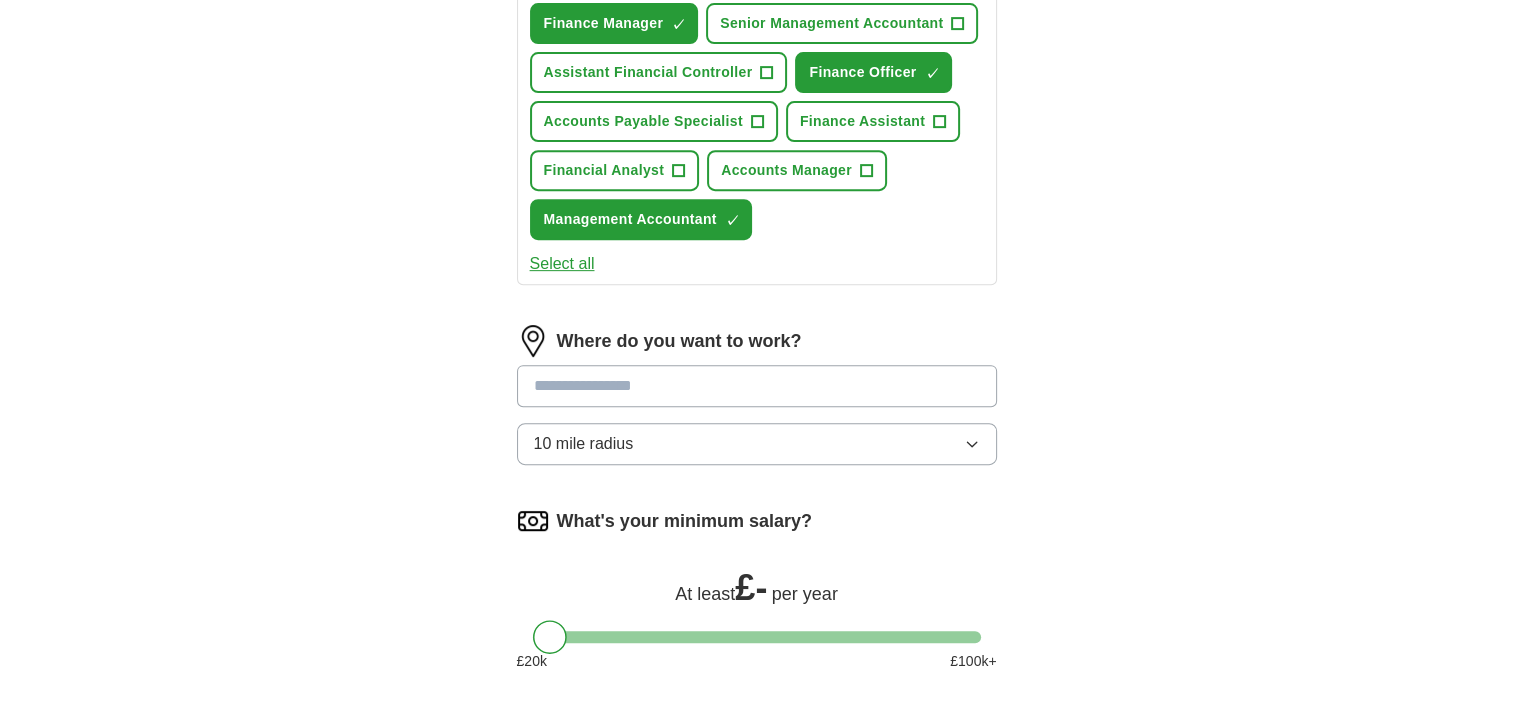 click at bounding box center (757, 386) 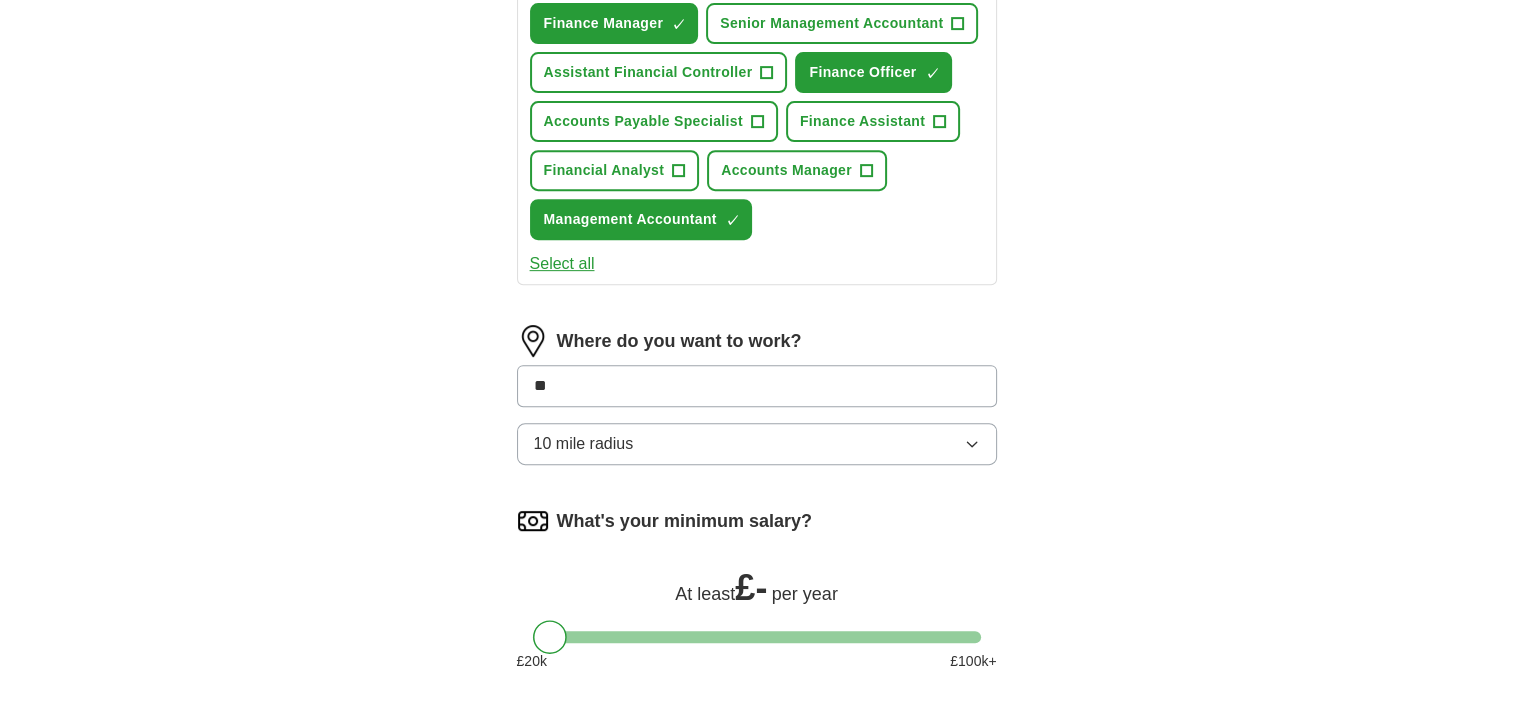 type on "*" 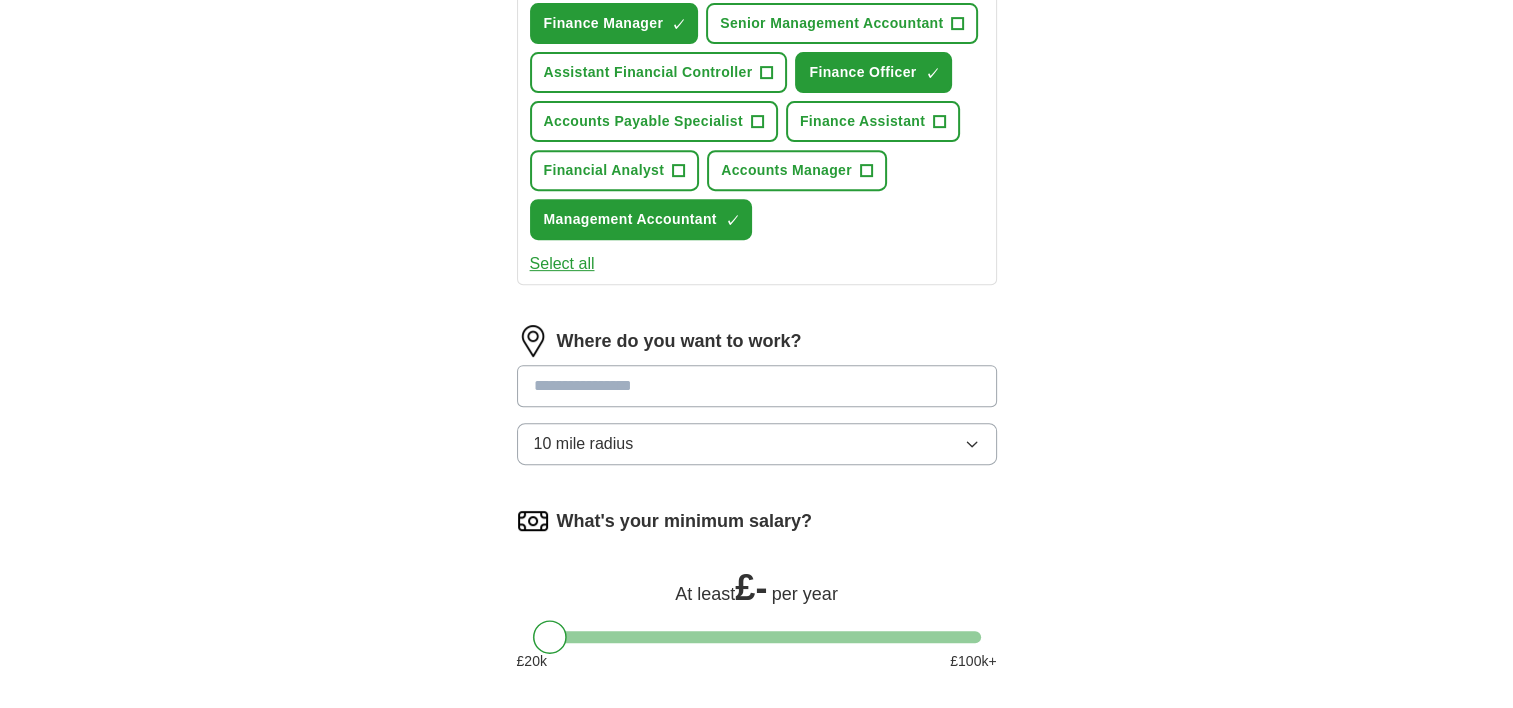 type on "*" 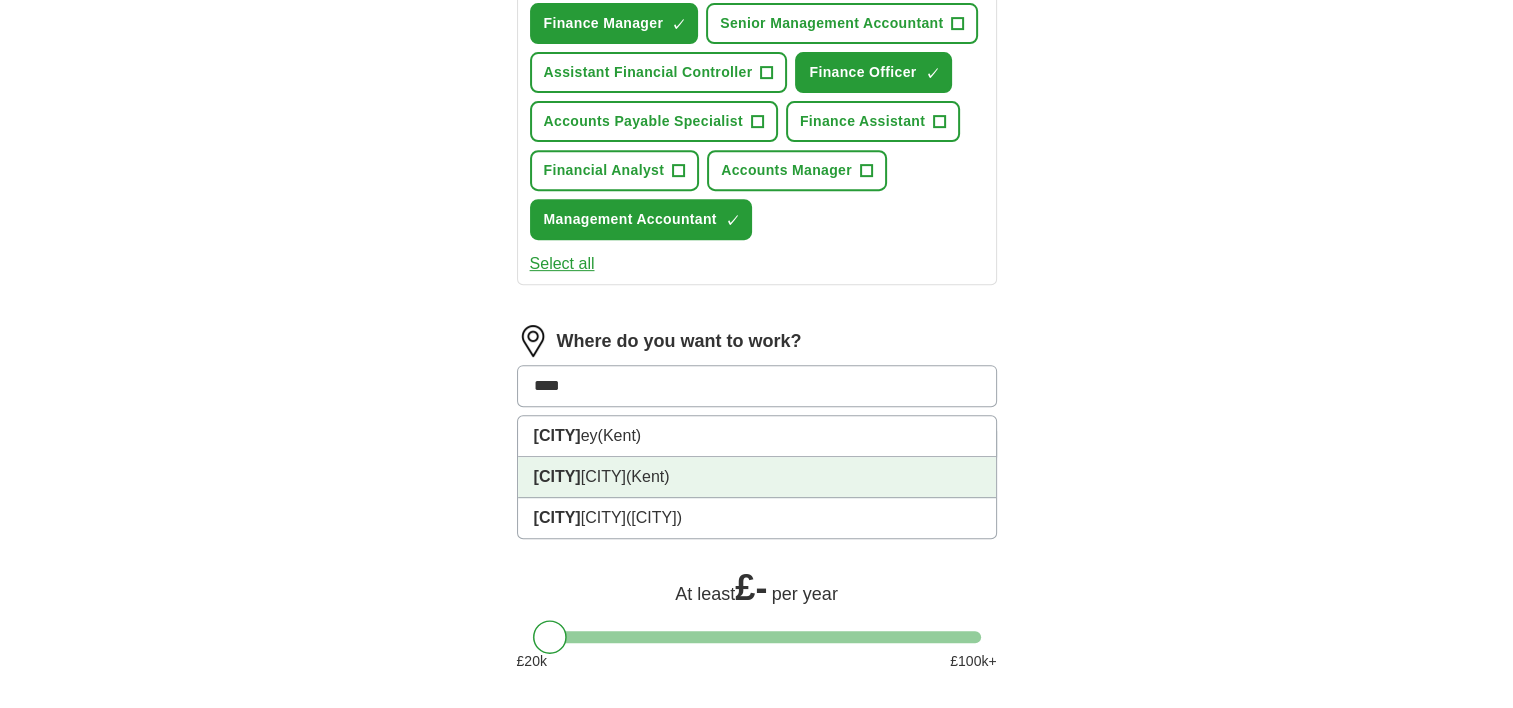 click on "[CITY]  ([STATE])" at bounding box center (757, 477) 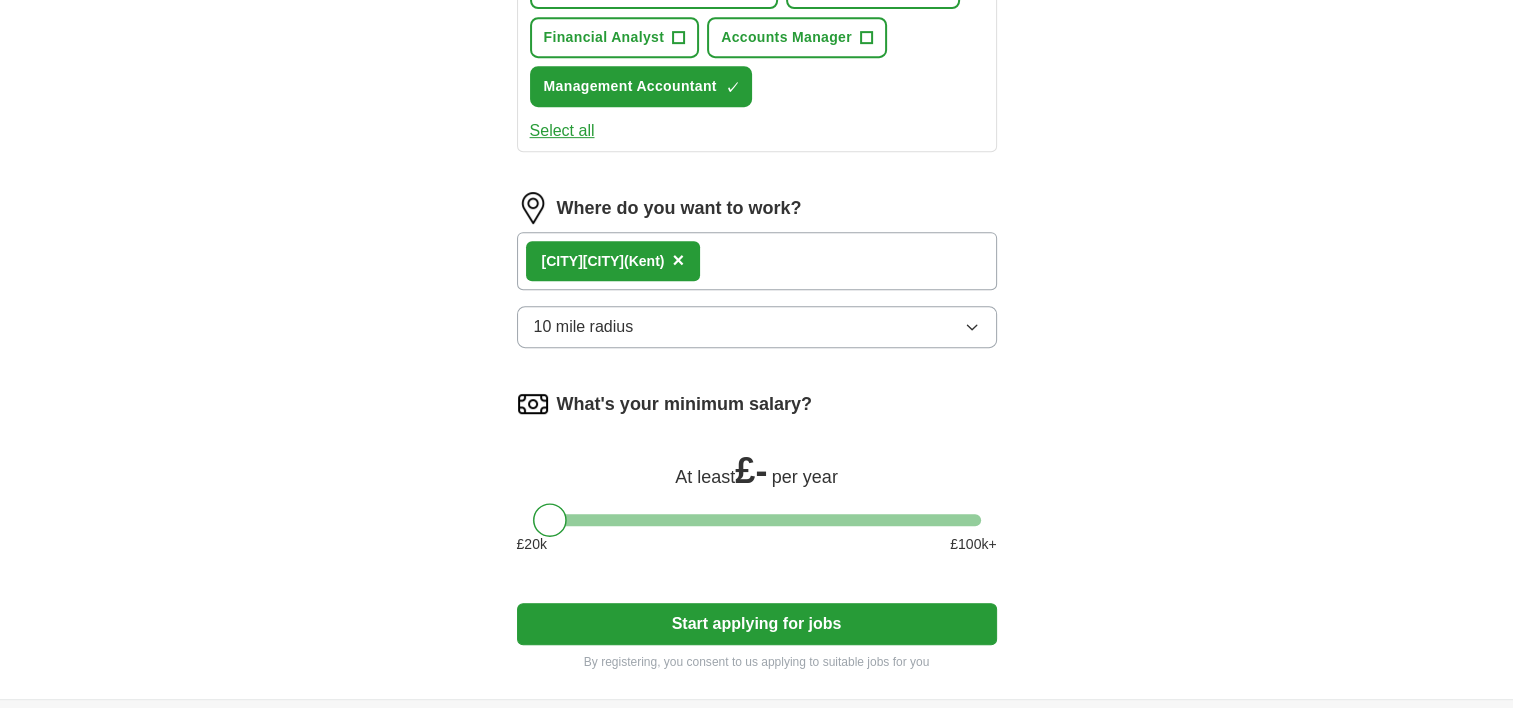 scroll, scrollTop: 1066, scrollLeft: 0, axis: vertical 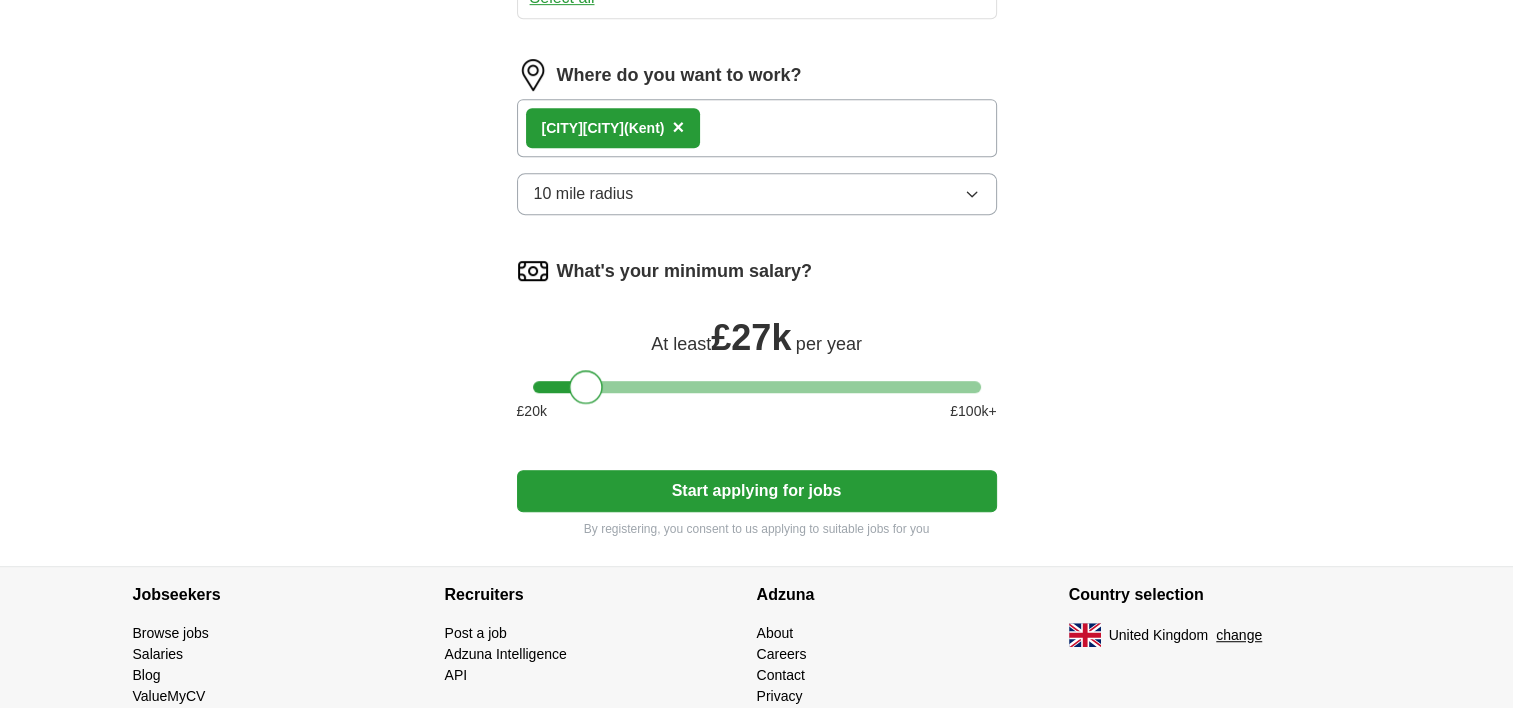 click at bounding box center [757, 387] 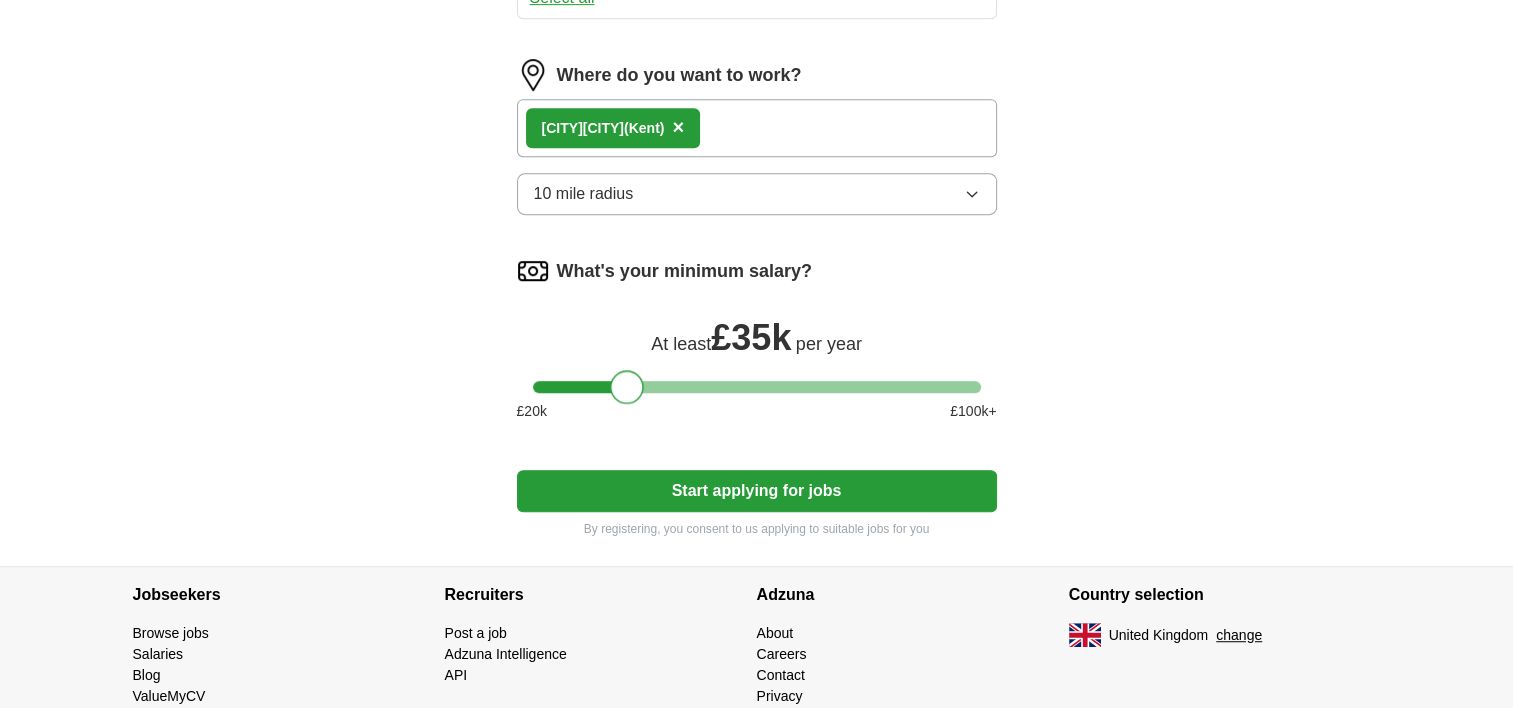 click at bounding box center (757, 387) 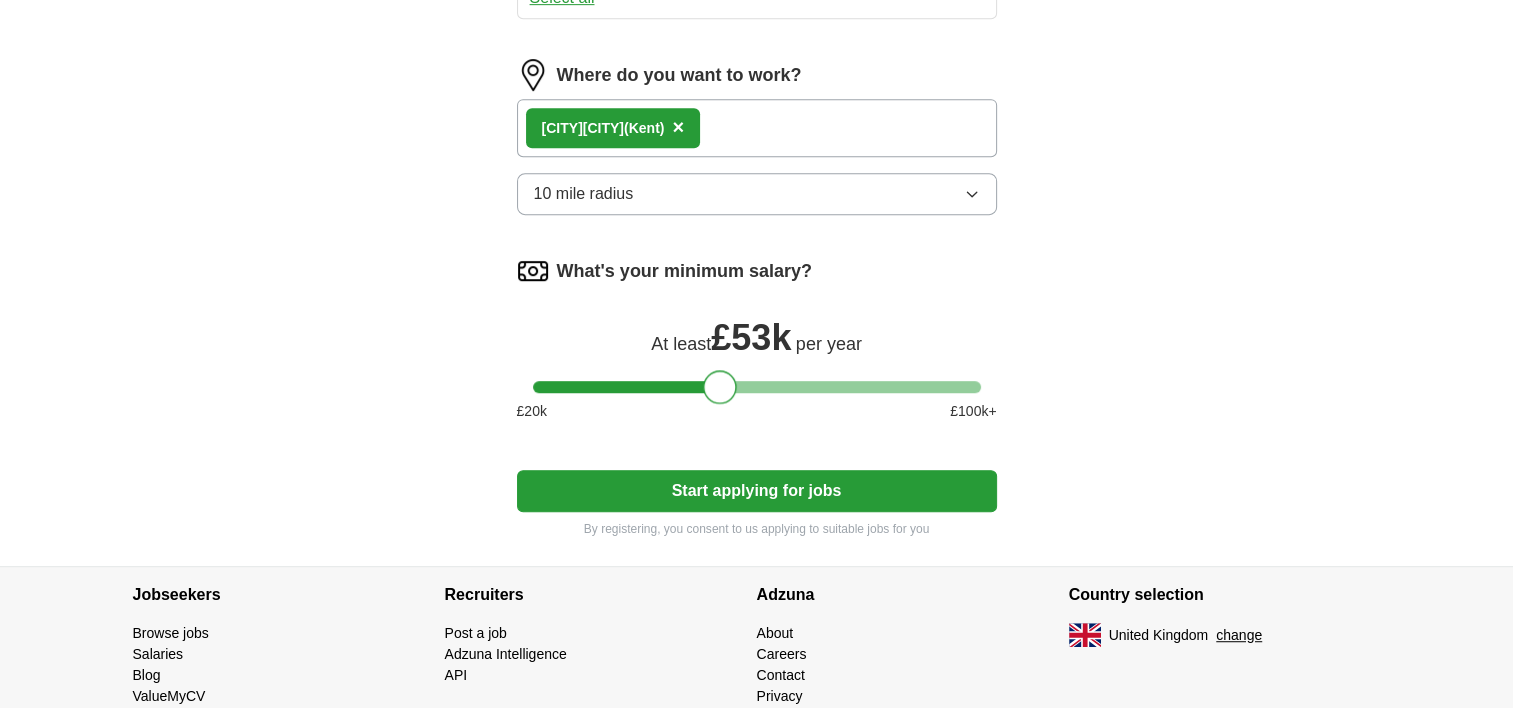 click at bounding box center (757, 387) 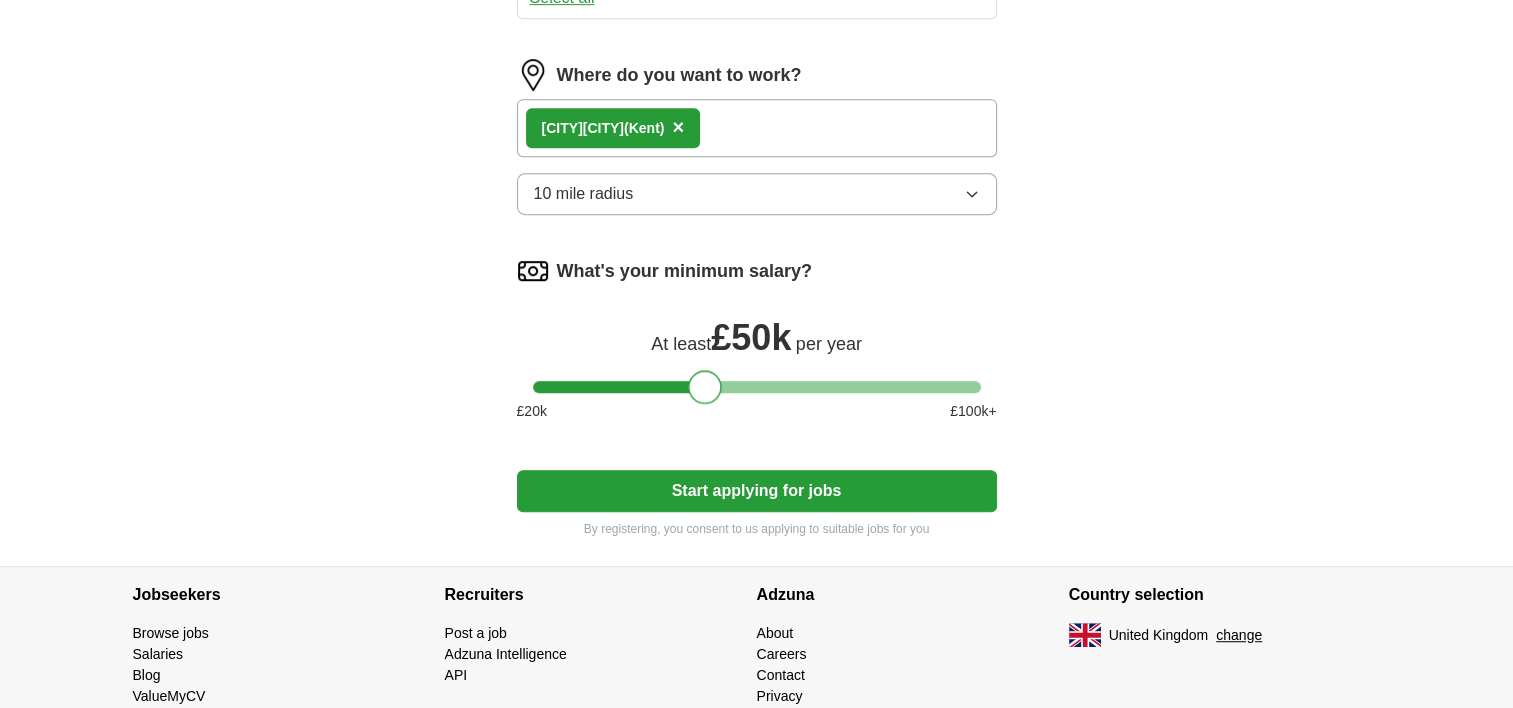 click at bounding box center [705, 387] 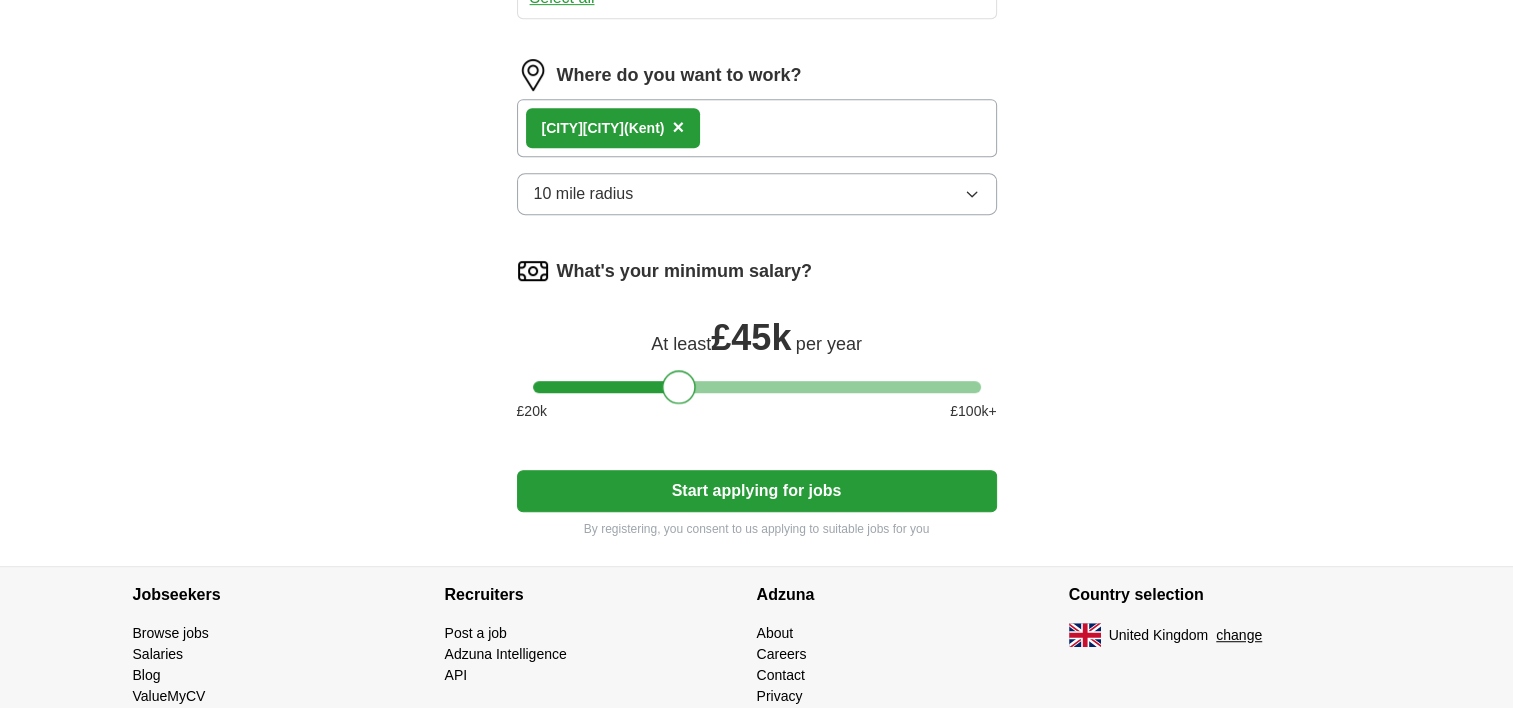 drag, startPoint x: 693, startPoint y: 381, endPoint x: 671, endPoint y: 384, distance: 22.203604 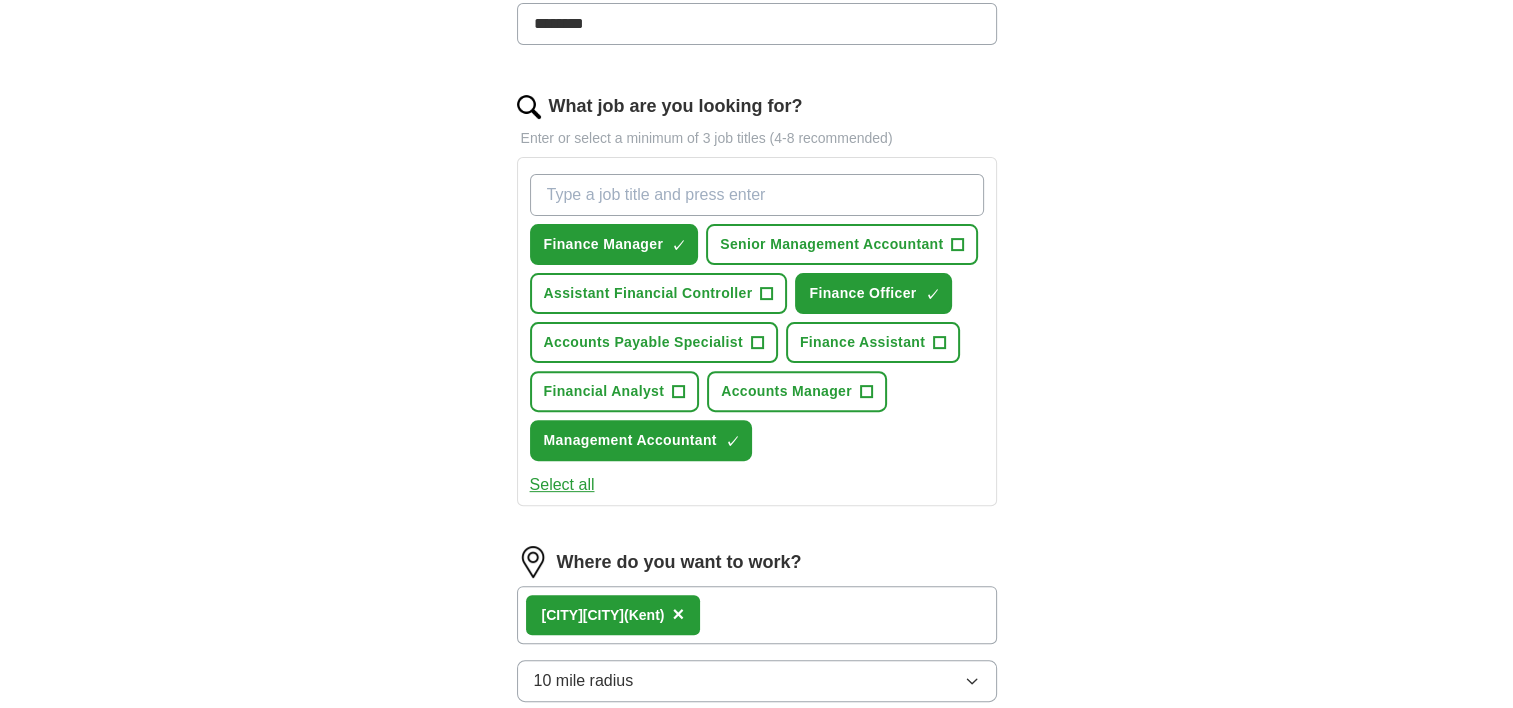 scroll, scrollTop: 533, scrollLeft: 0, axis: vertical 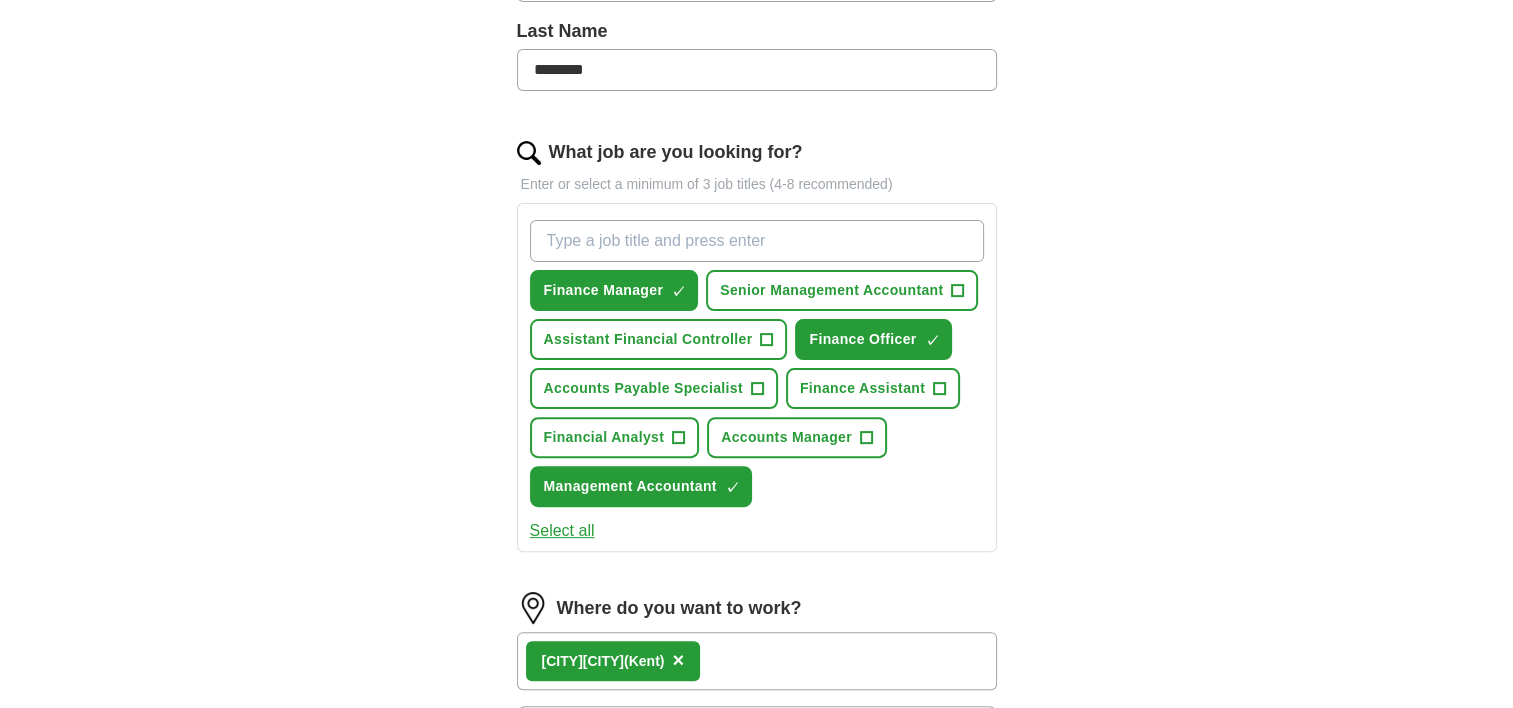 click on "What job are you looking for?" at bounding box center (757, 241) 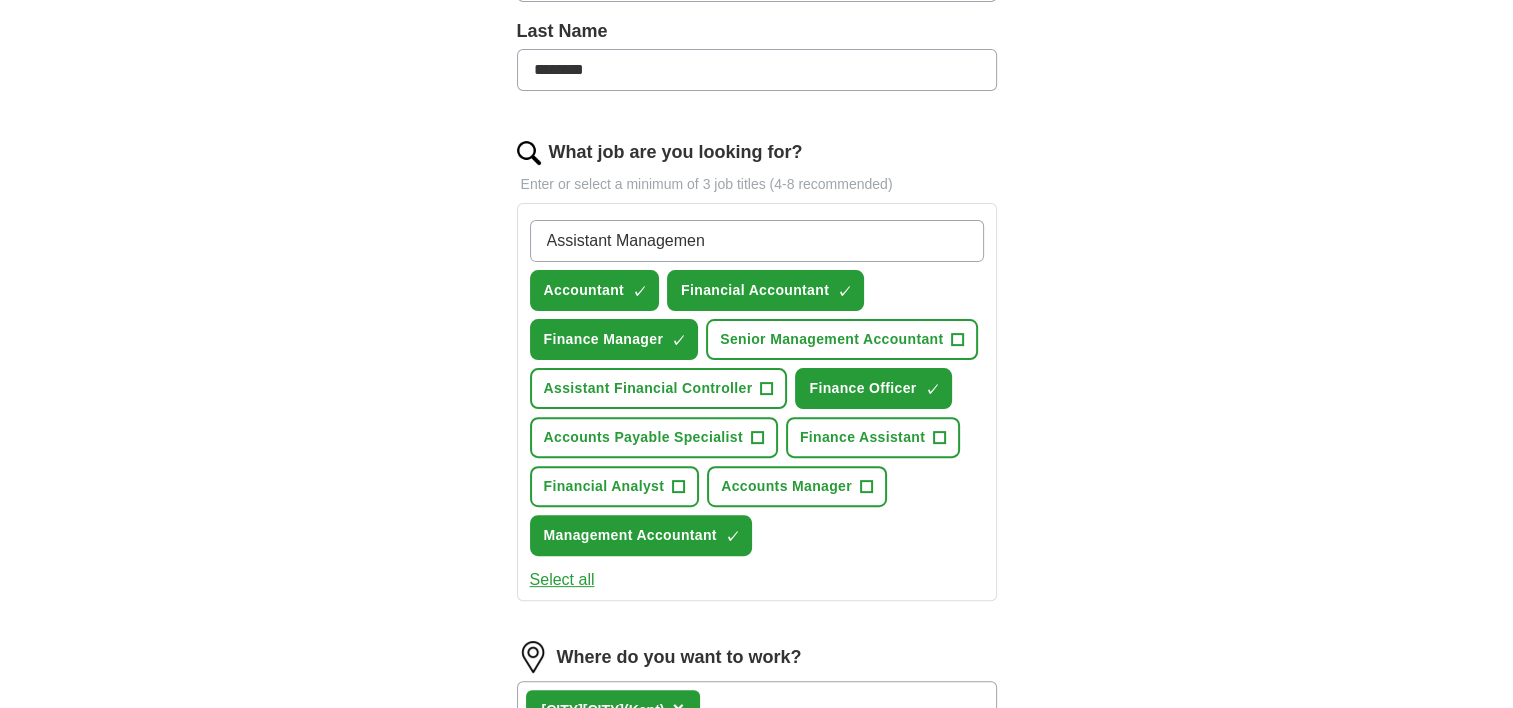 type on "Assistant Management" 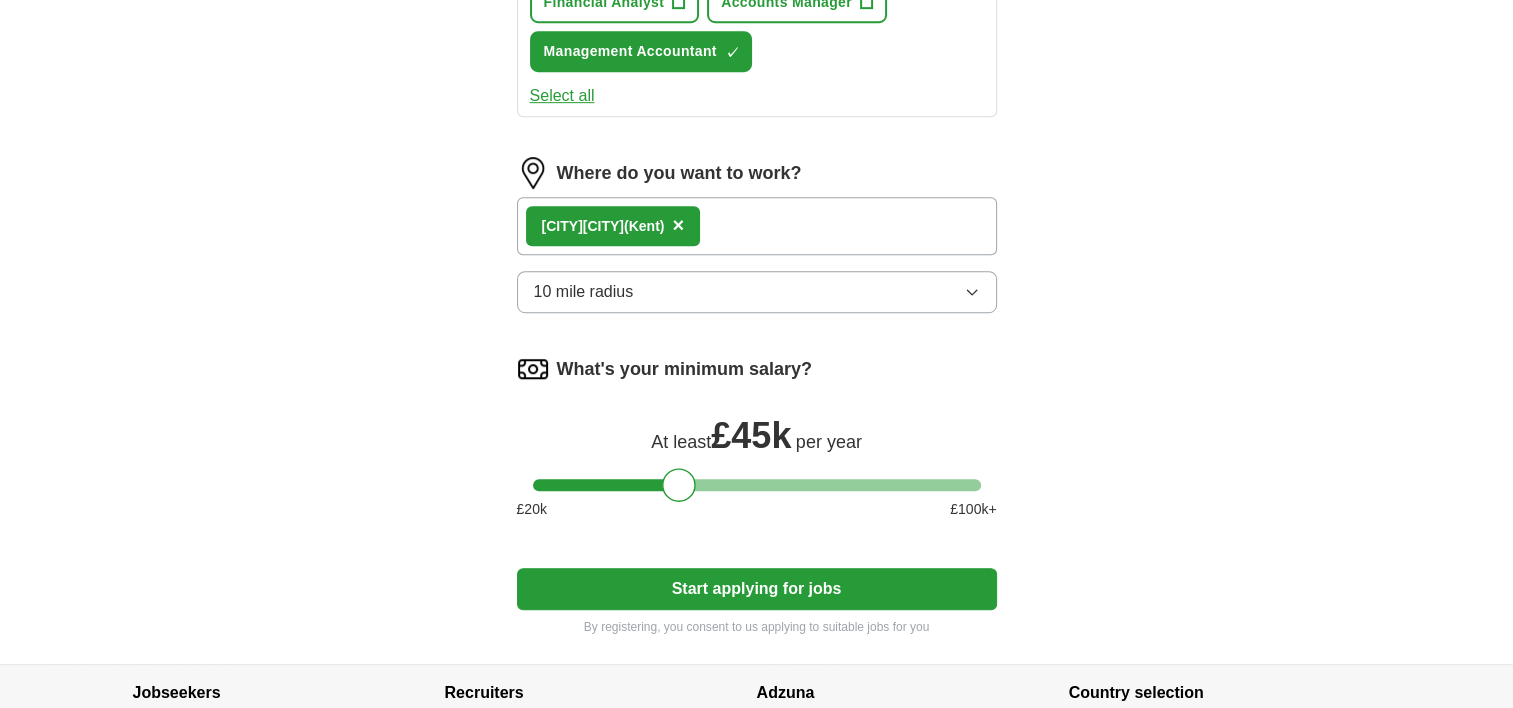 scroll, scrollTop: 1200, scrollLeft: 0, axis: vertical 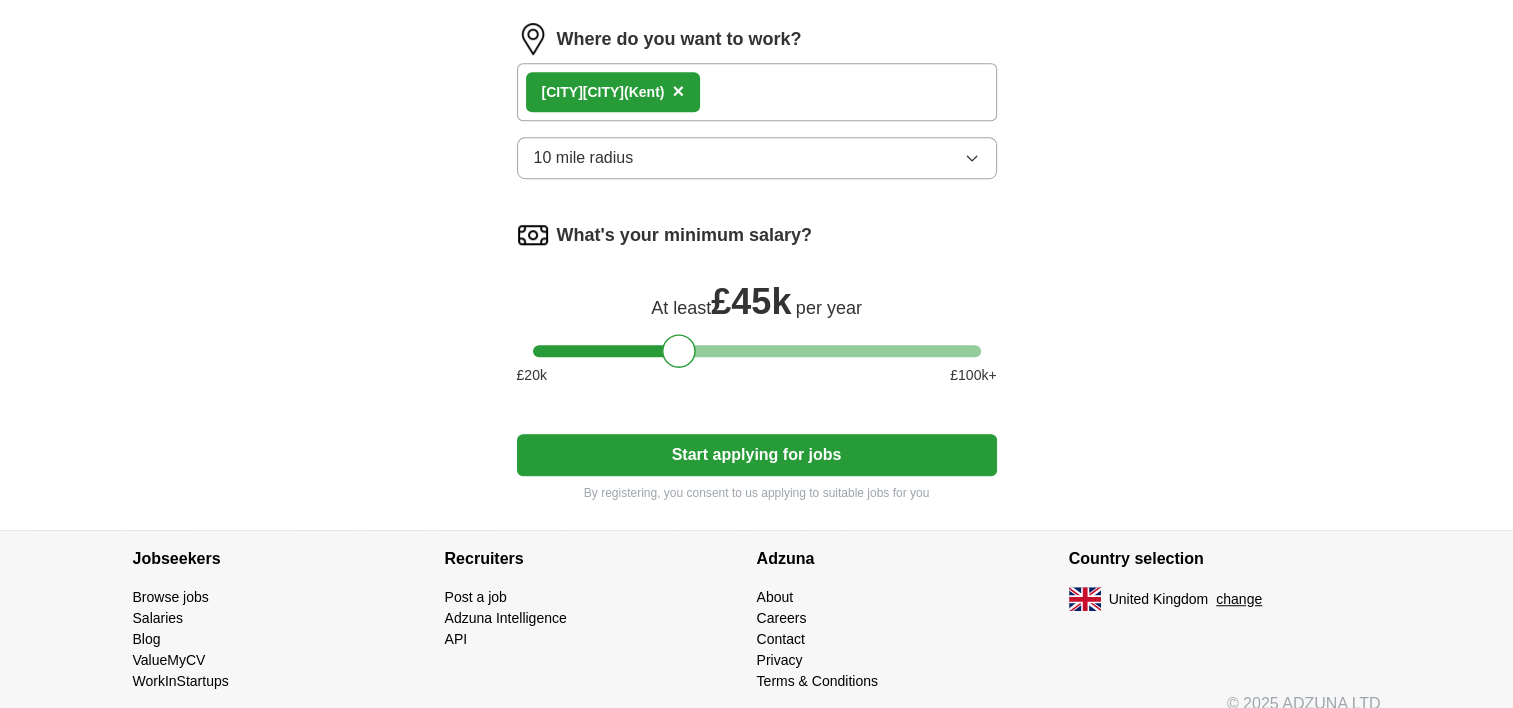 click on "Start applying for jobs" at bounding box center [757, 455] 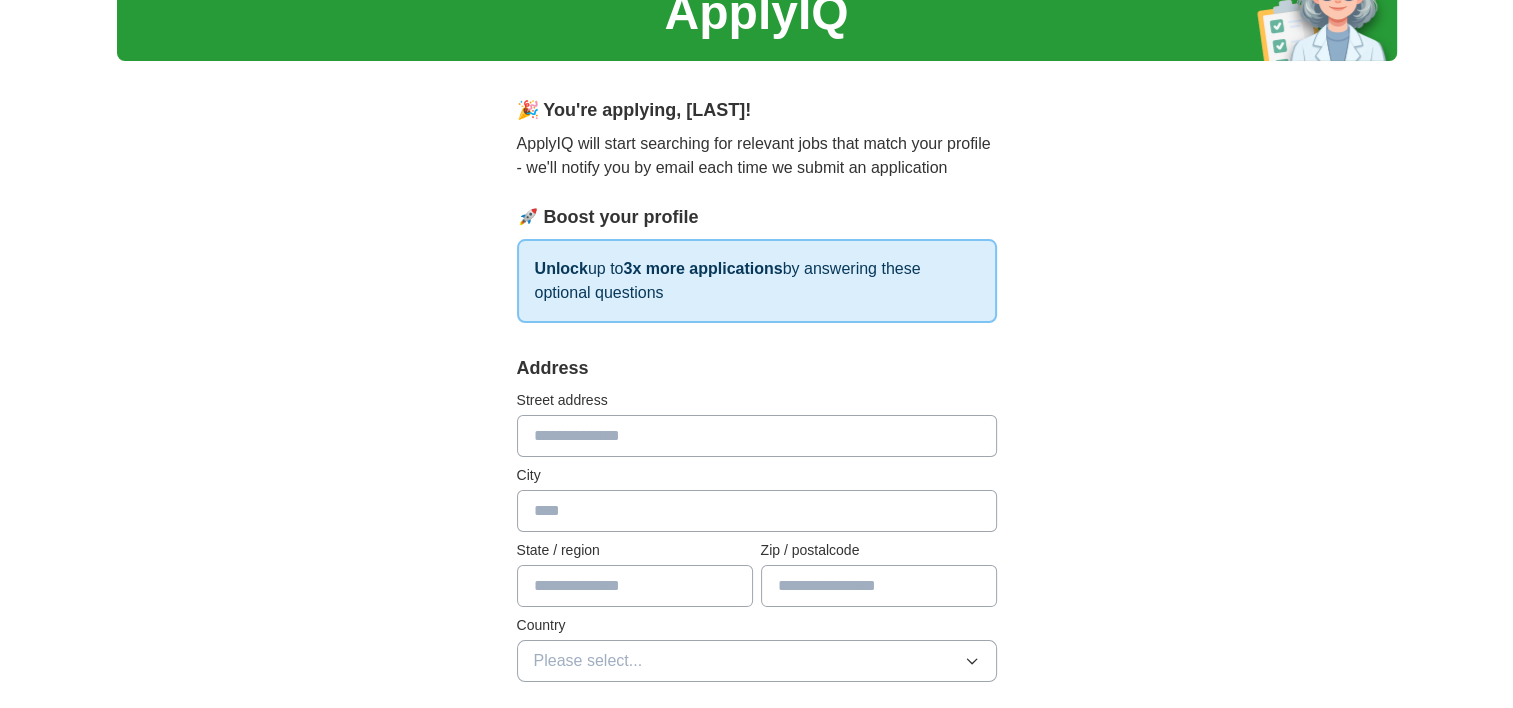 scroll, scrollTop: 133, scrollLeft: 0, axis: vertical 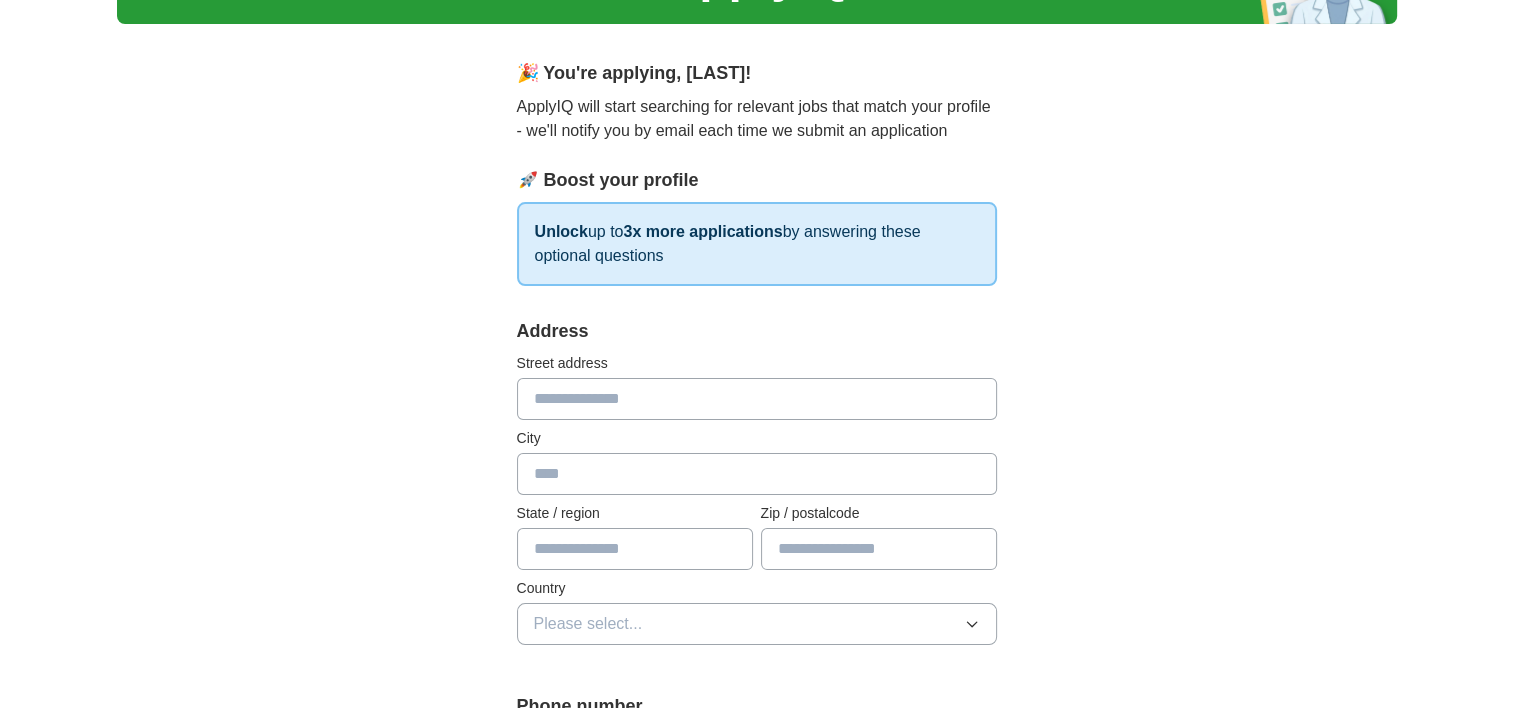 click at bounding box center [757, 399] 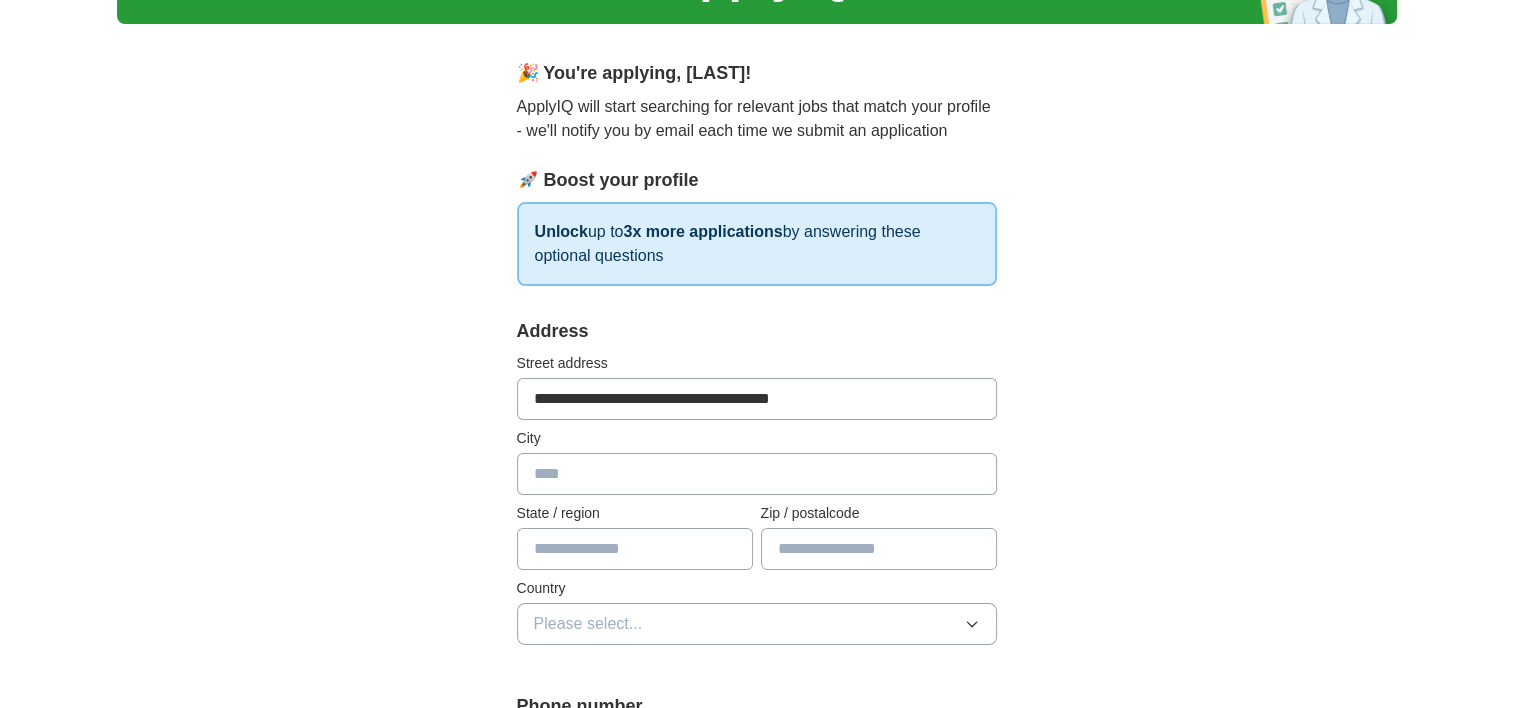 type on "**********" 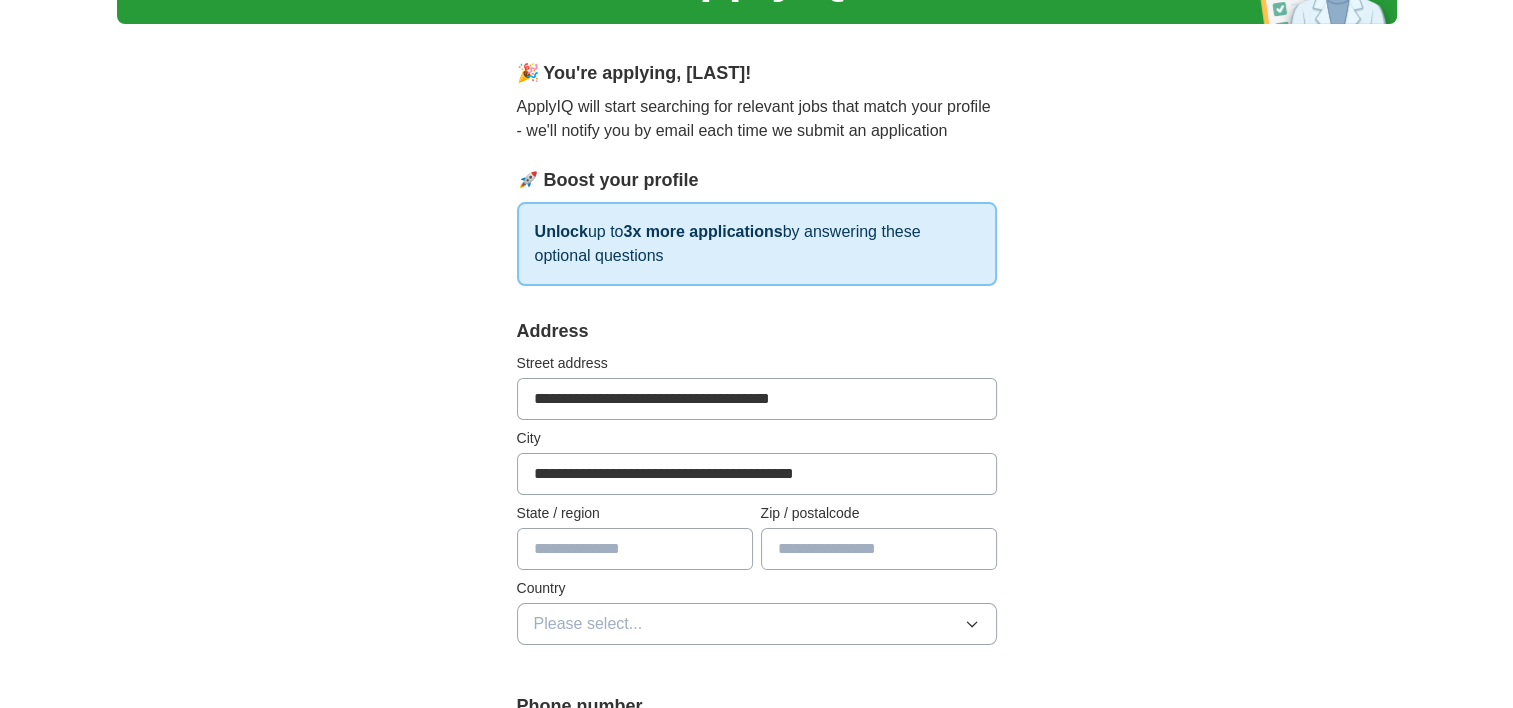 type on "******" 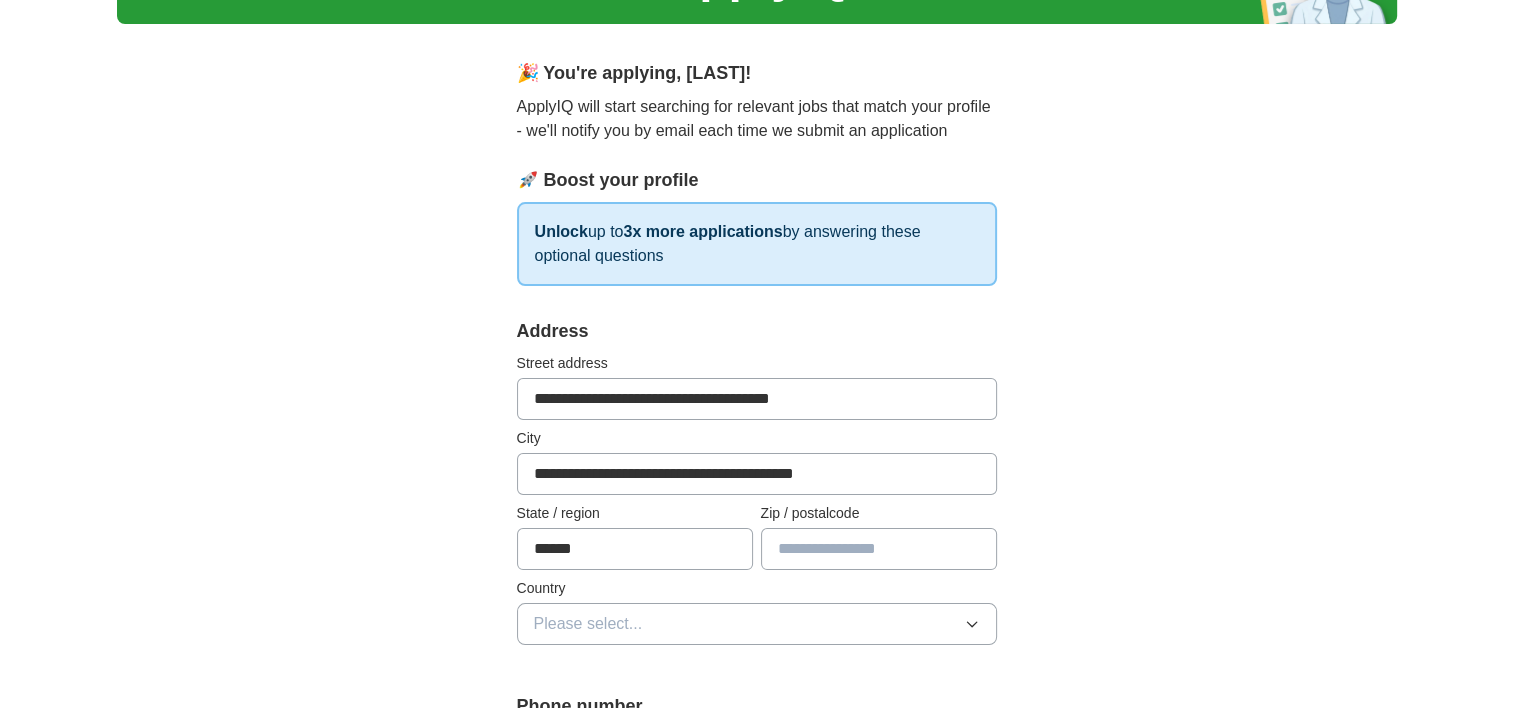 type on "*******" 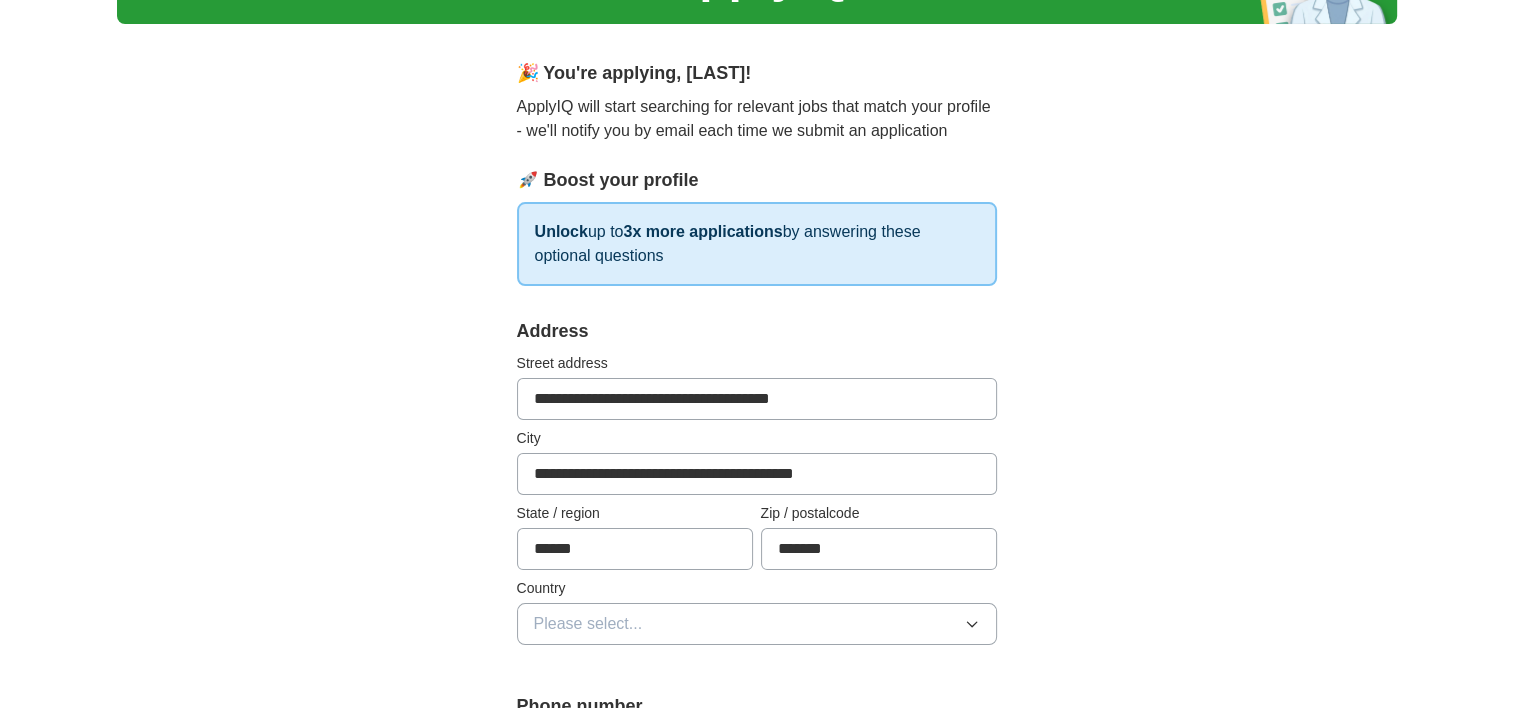 click on "**********" at bounding box center (757, 399) 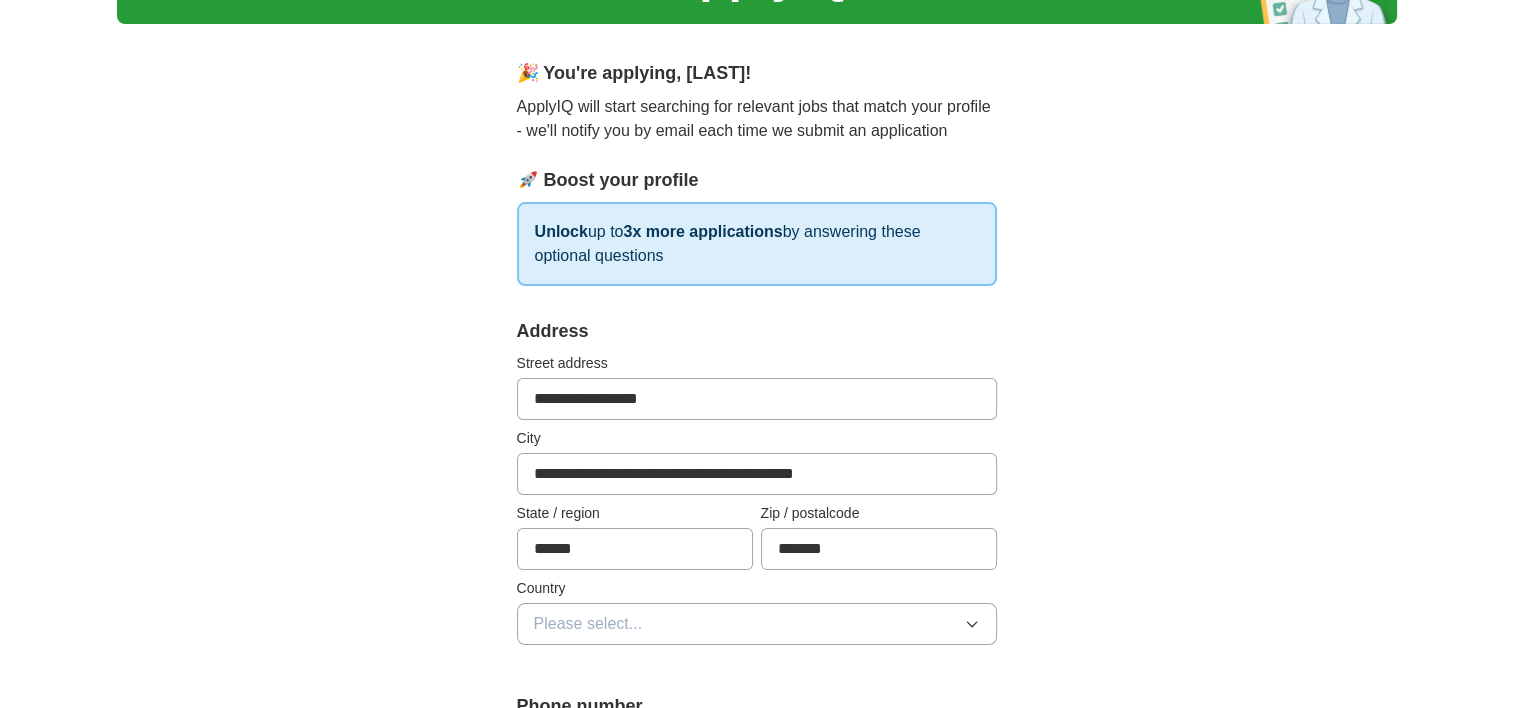 type on "**********" 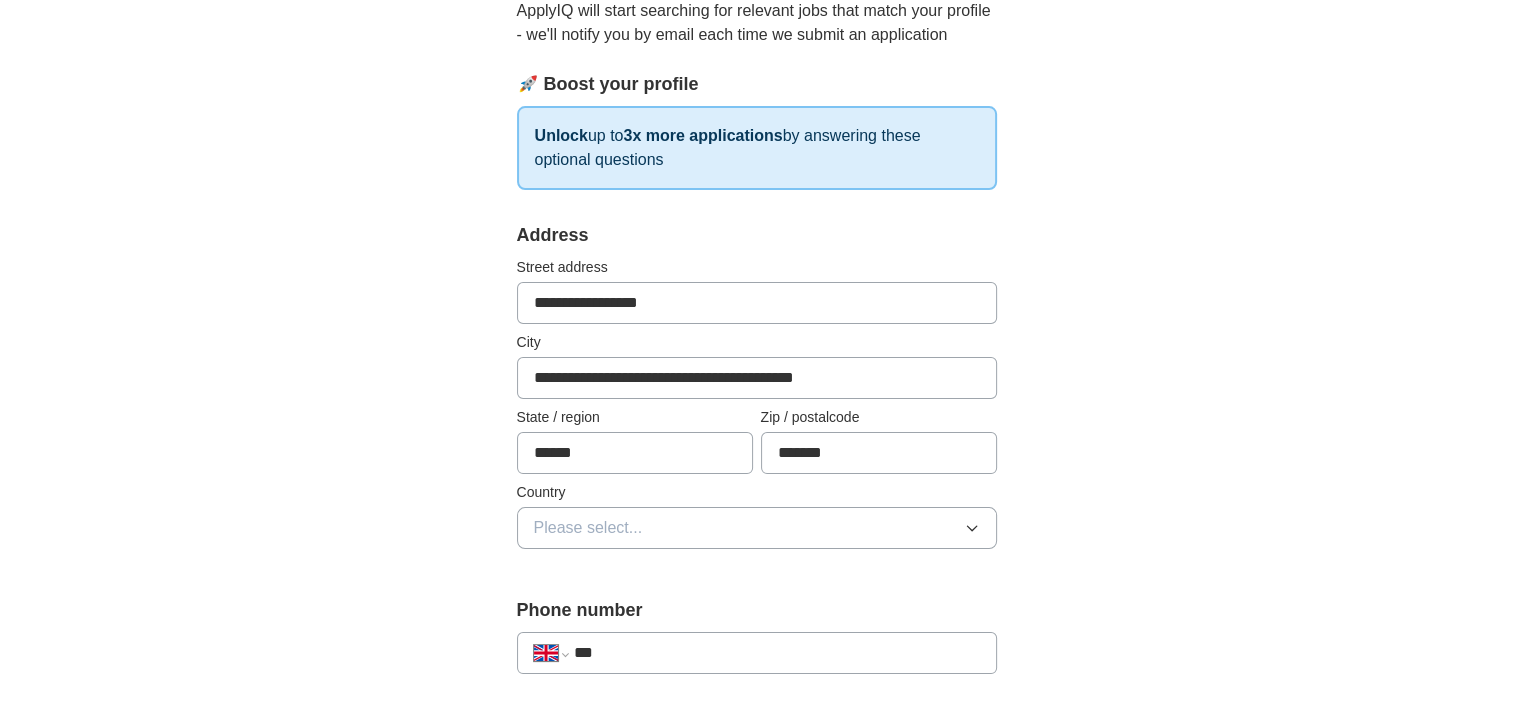 scroll, scrollTop: 266, scrollLeft: 0, axis: vertical 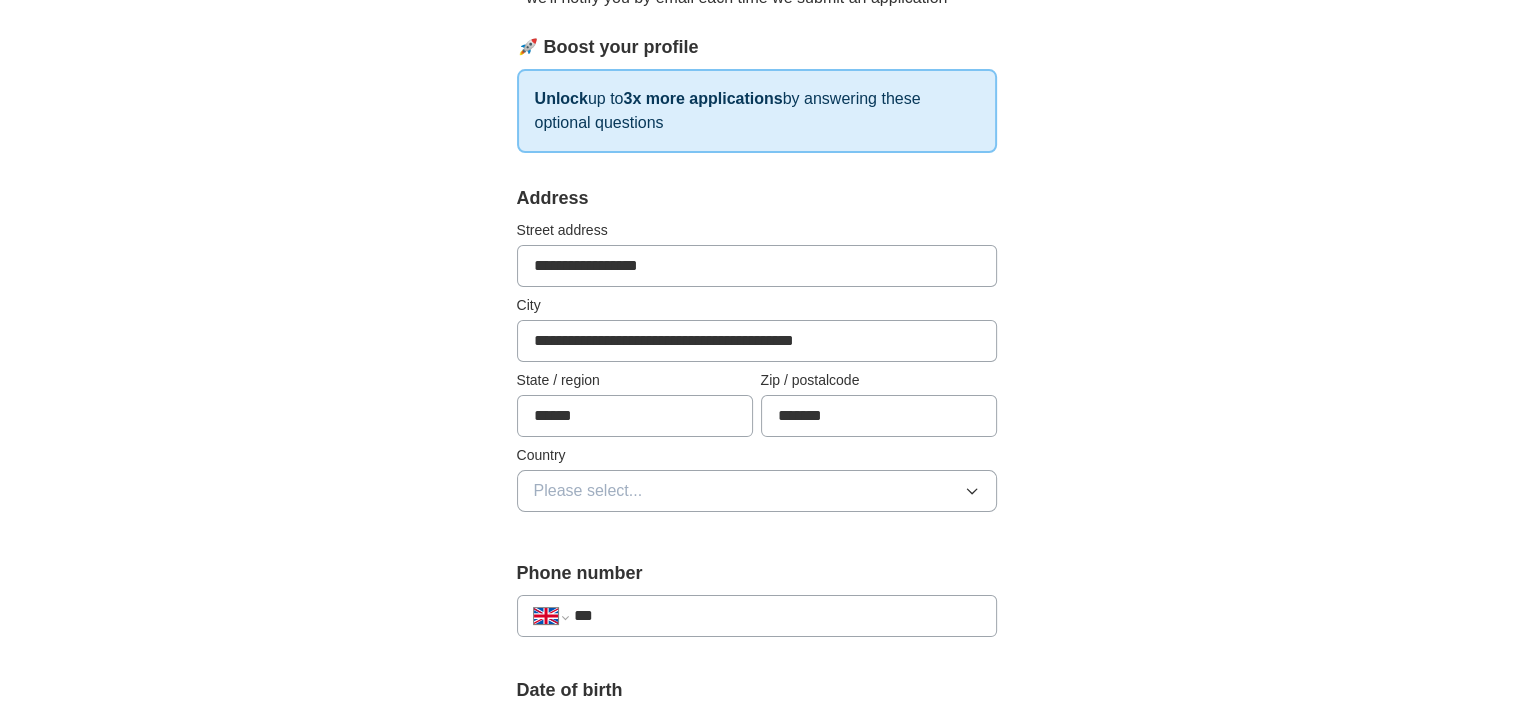 drag, startPoint x: 873, startPoint y: 336, endPoint x: 902, endPoint y: 346, distance: 30.675724 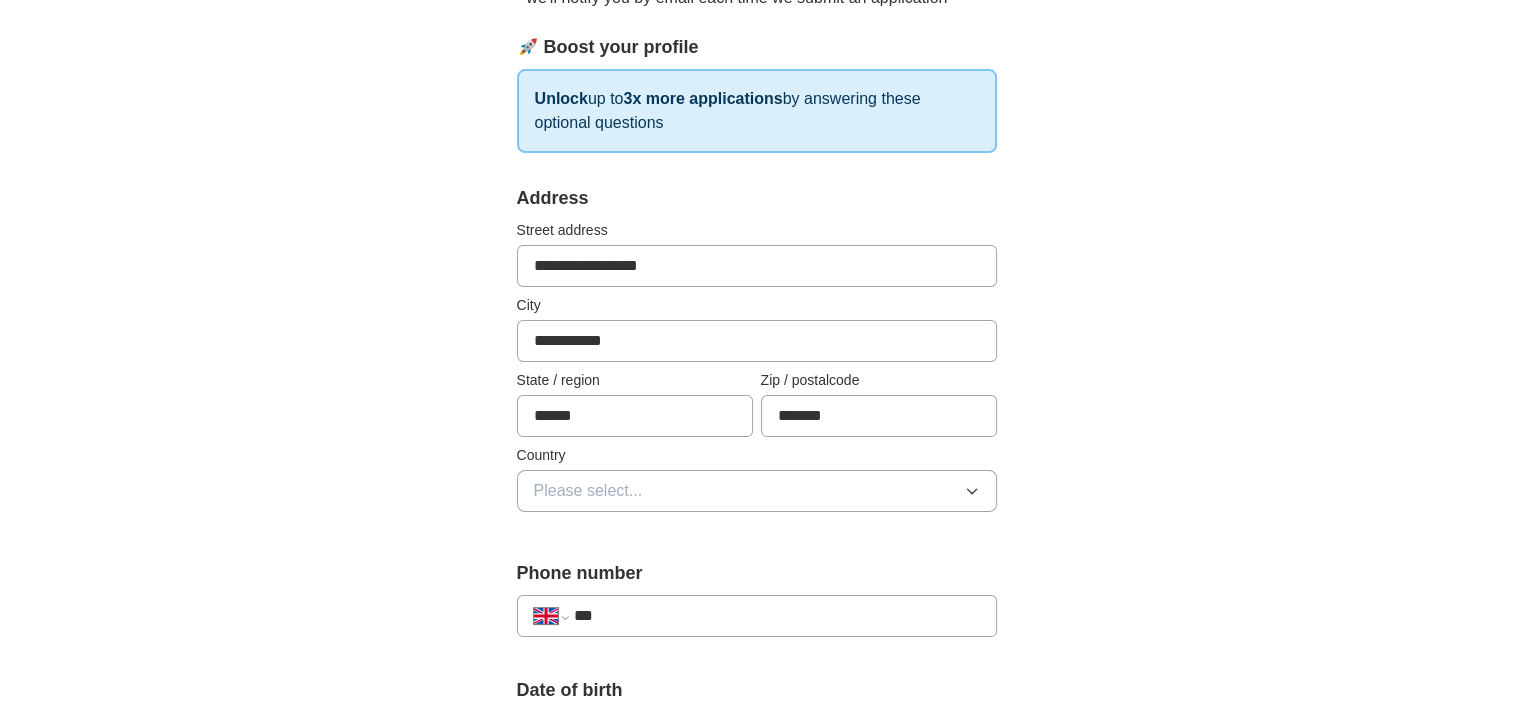 type on "**********" 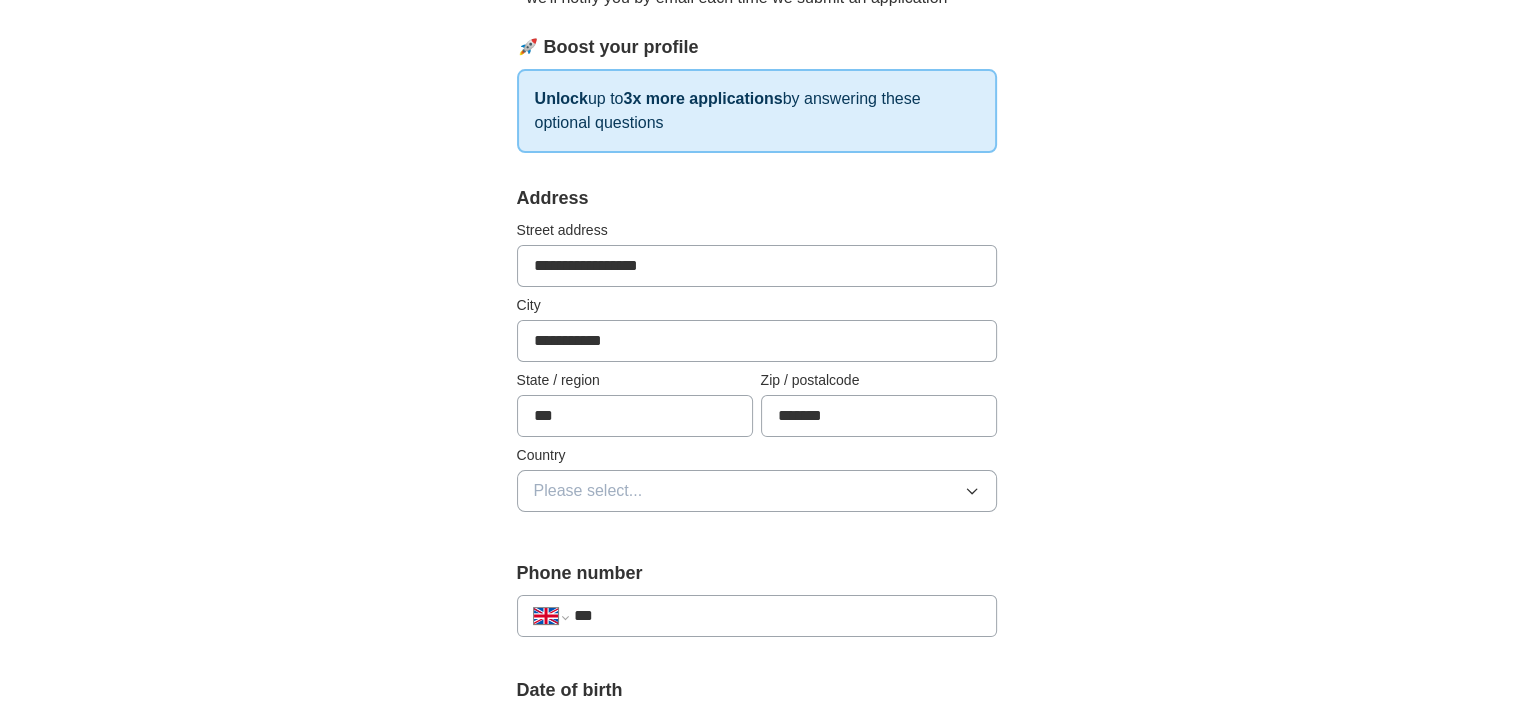 type on "**********" 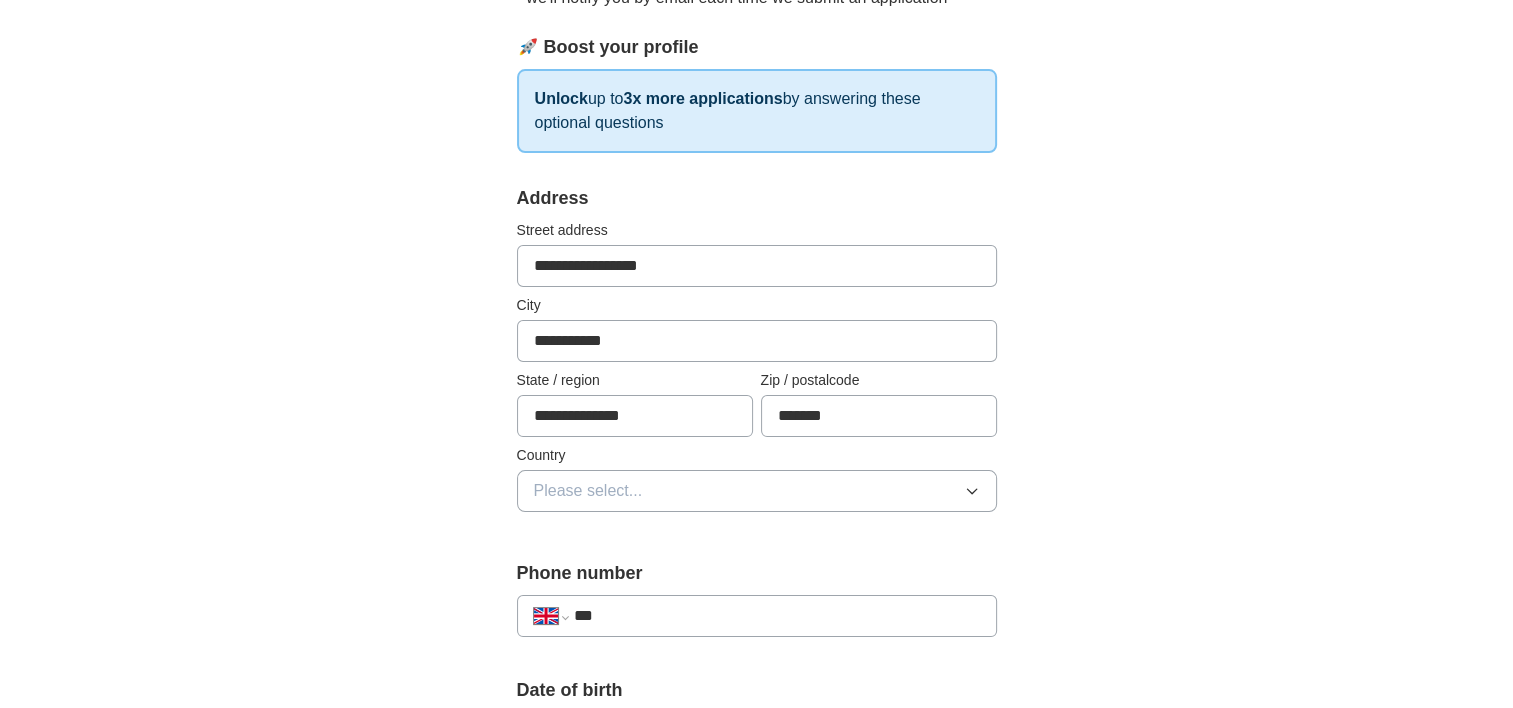 type 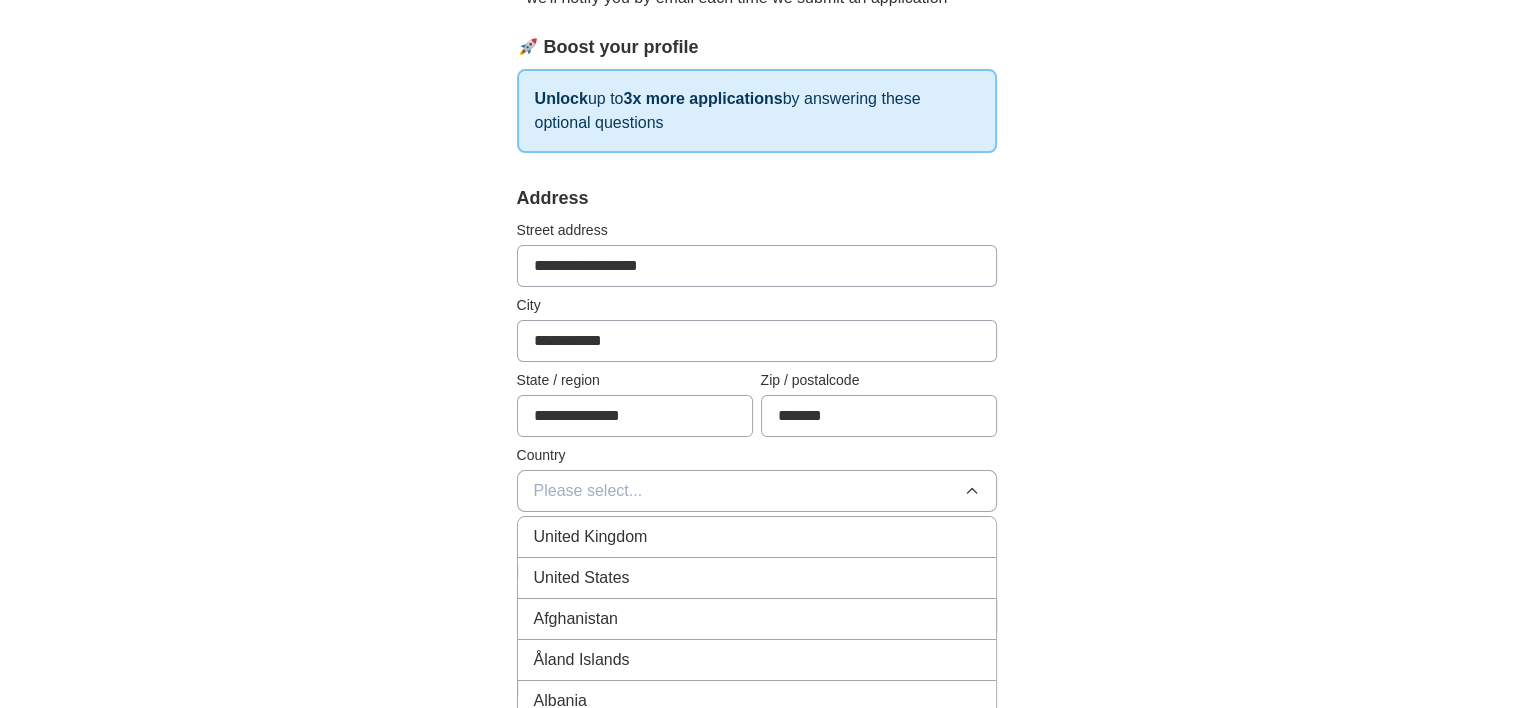 click on "United Kingdom" at bounding box center (591, 537) 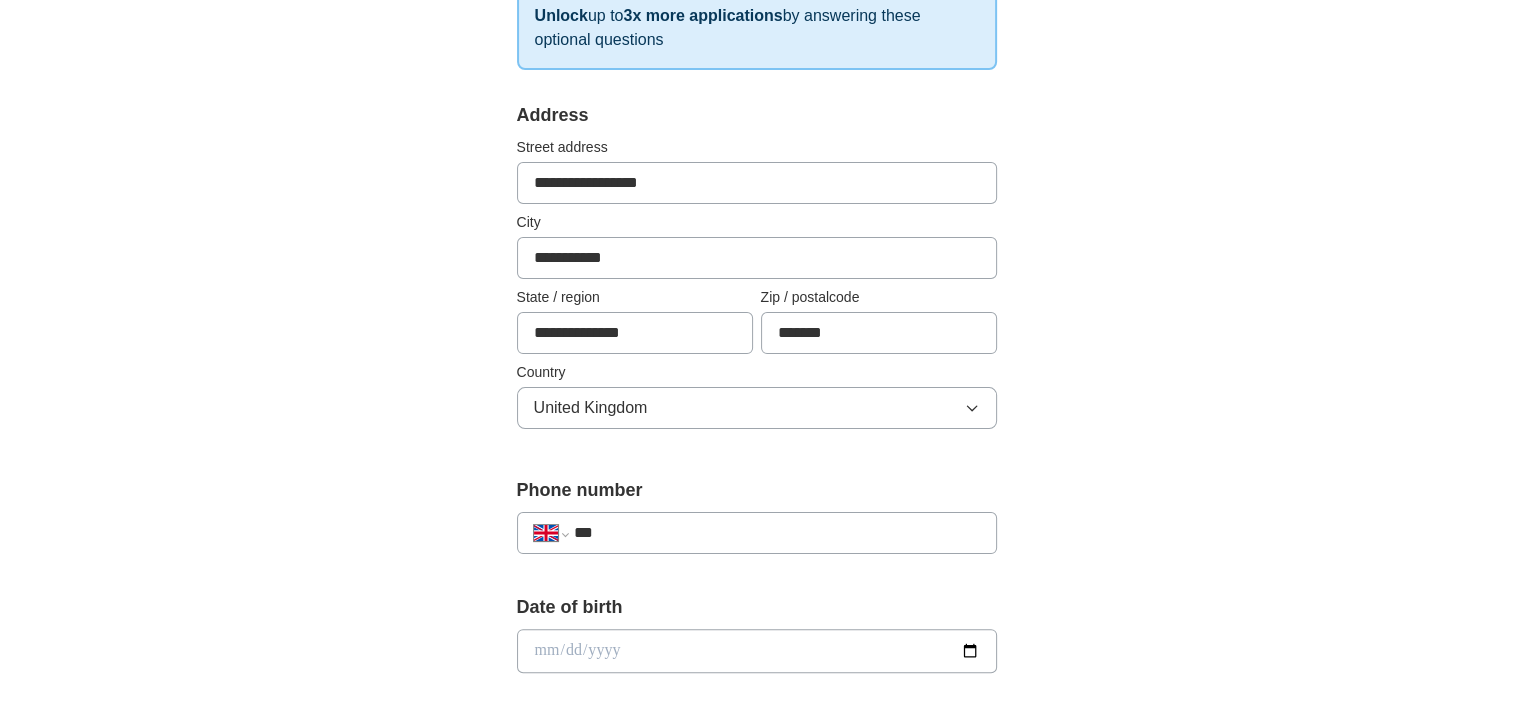 scroll, scrollTop: 400, scrollLeft: 0, axis: vertical 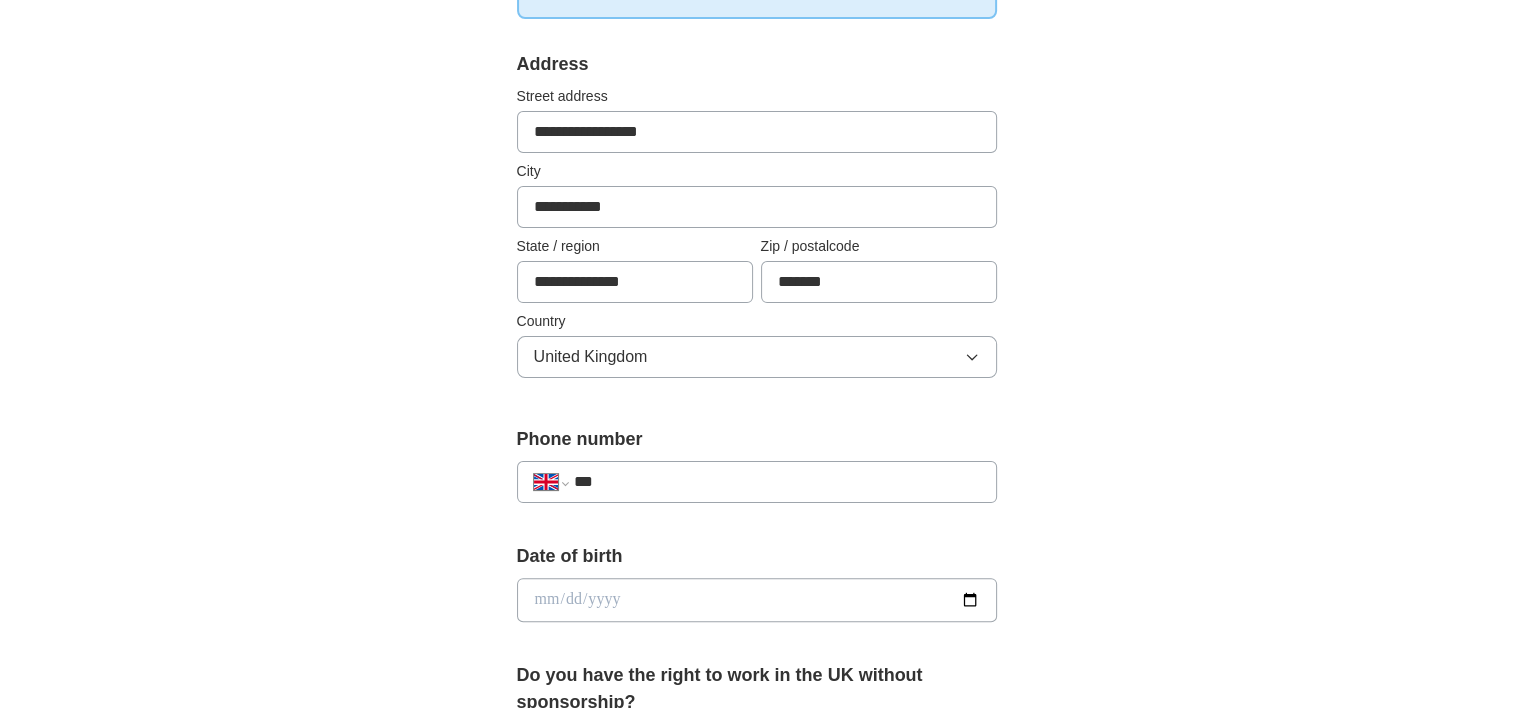 click on "***" at bounding box center [776, 482] 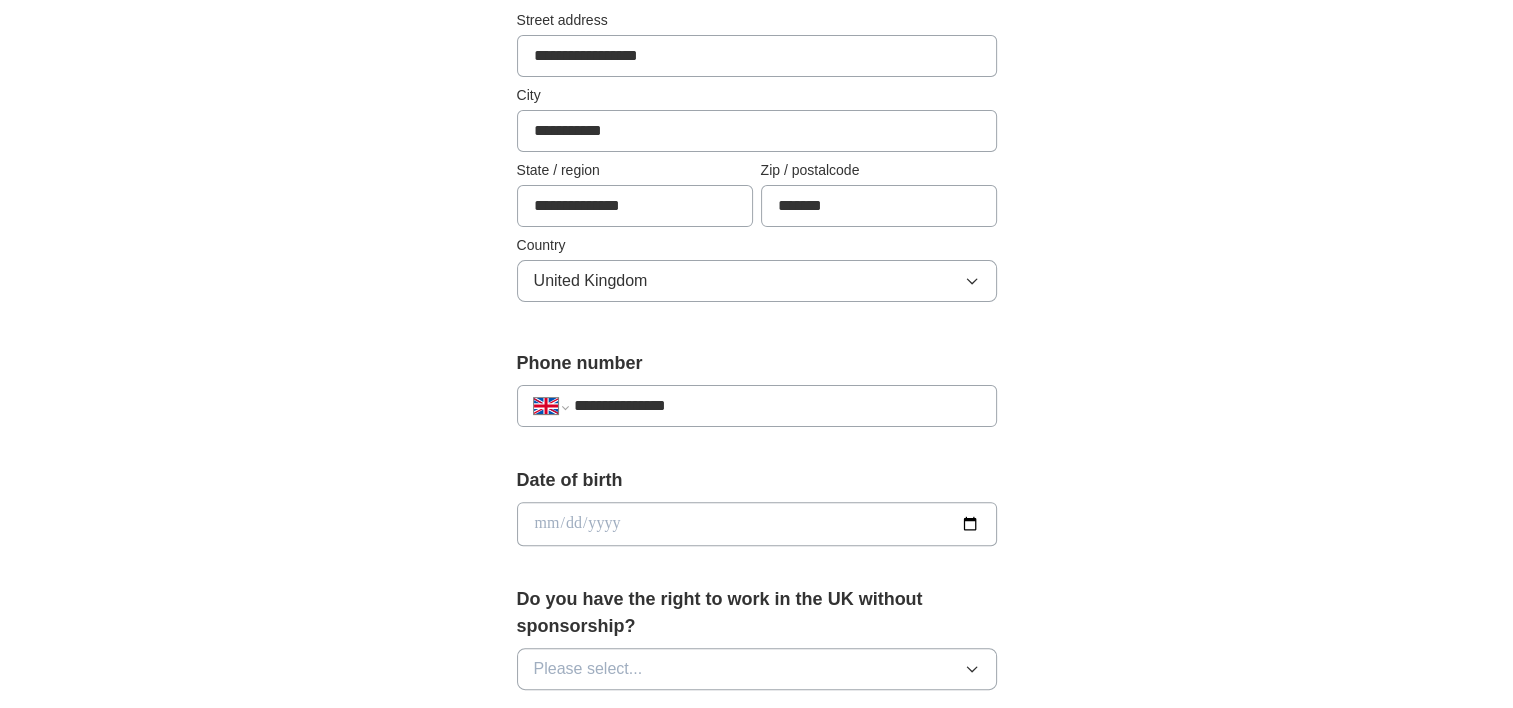 scroll, scrollTop: 533, scrollLeft: 0, axis: vertical 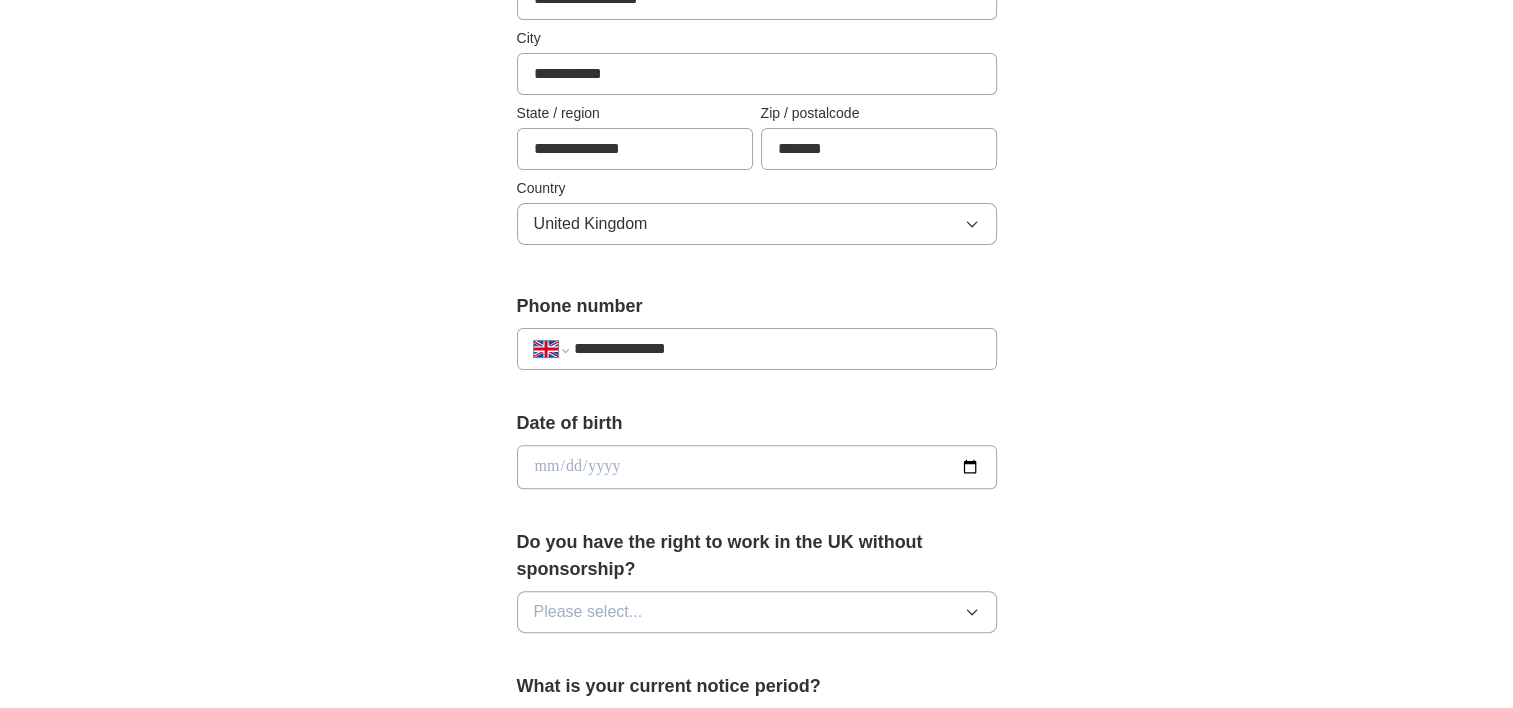 click at bounding box center (757, 467) 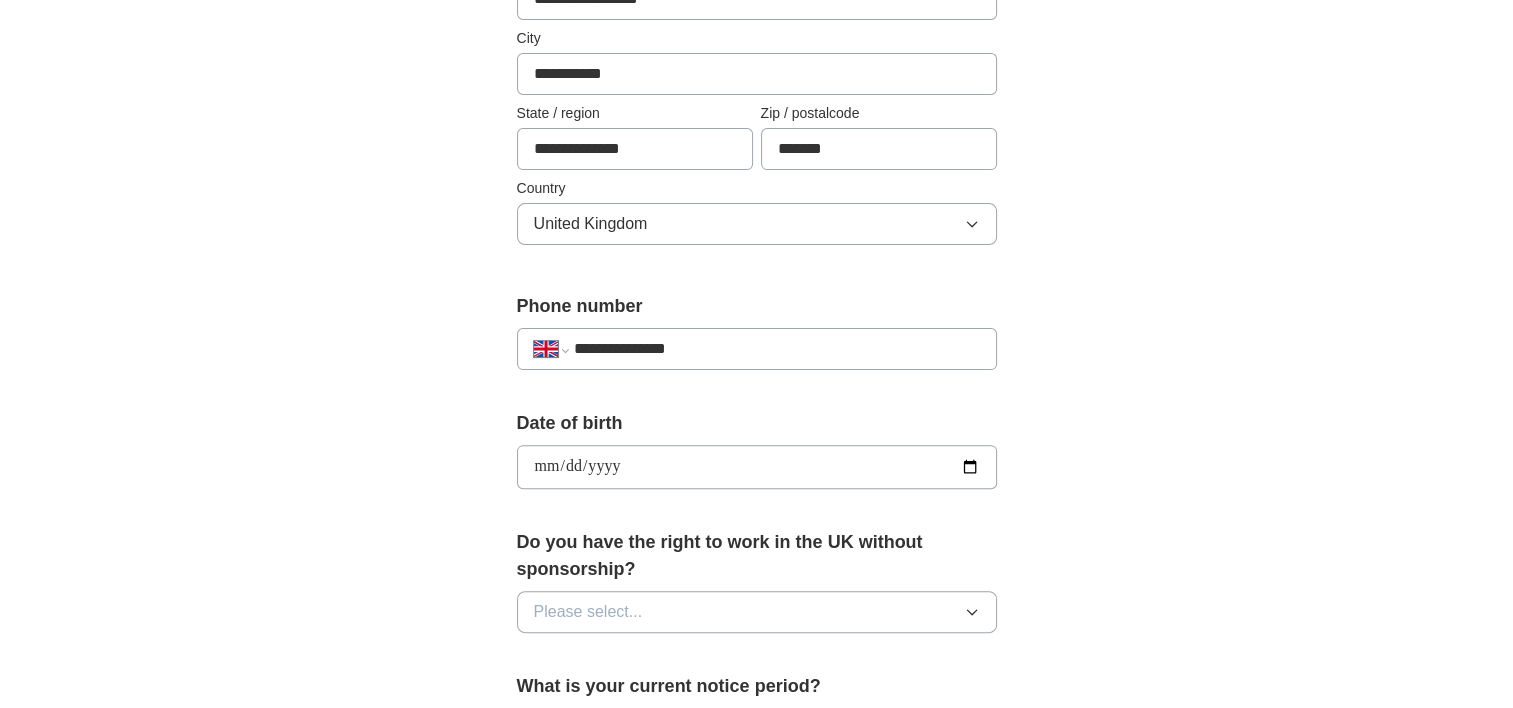 type on "**********" 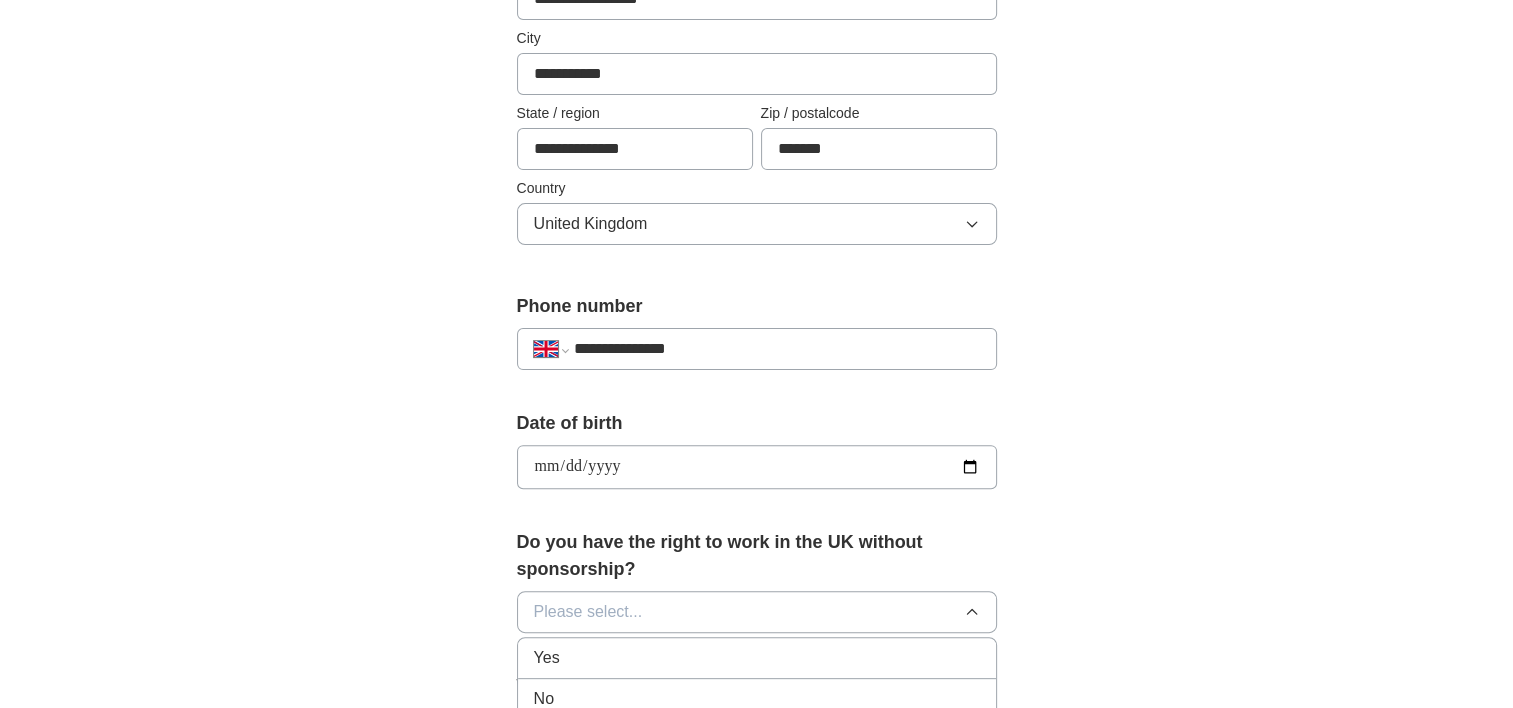 click on "Yes" at bounding box center [757, 658] 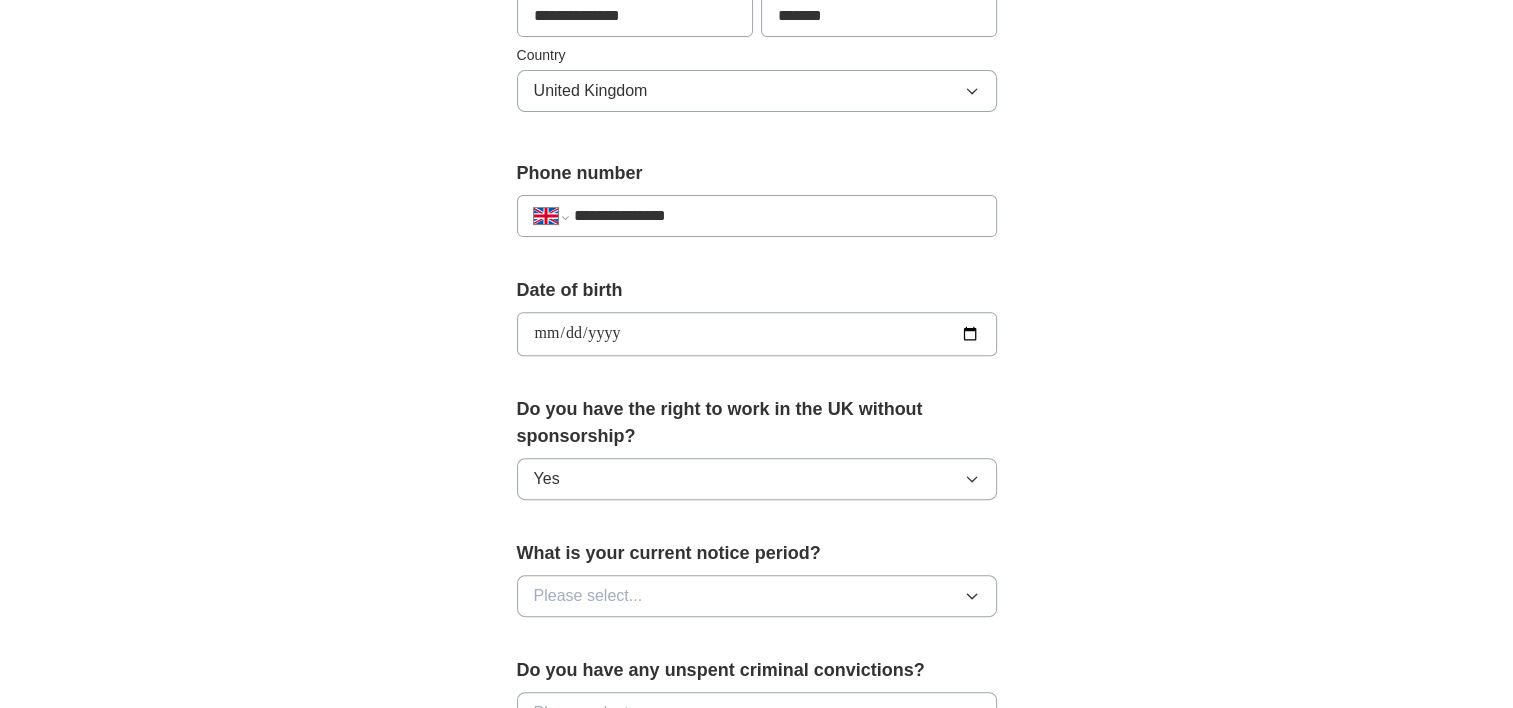 scroll, scrollTop: 800, scrollLeft: 0, axis: vertical 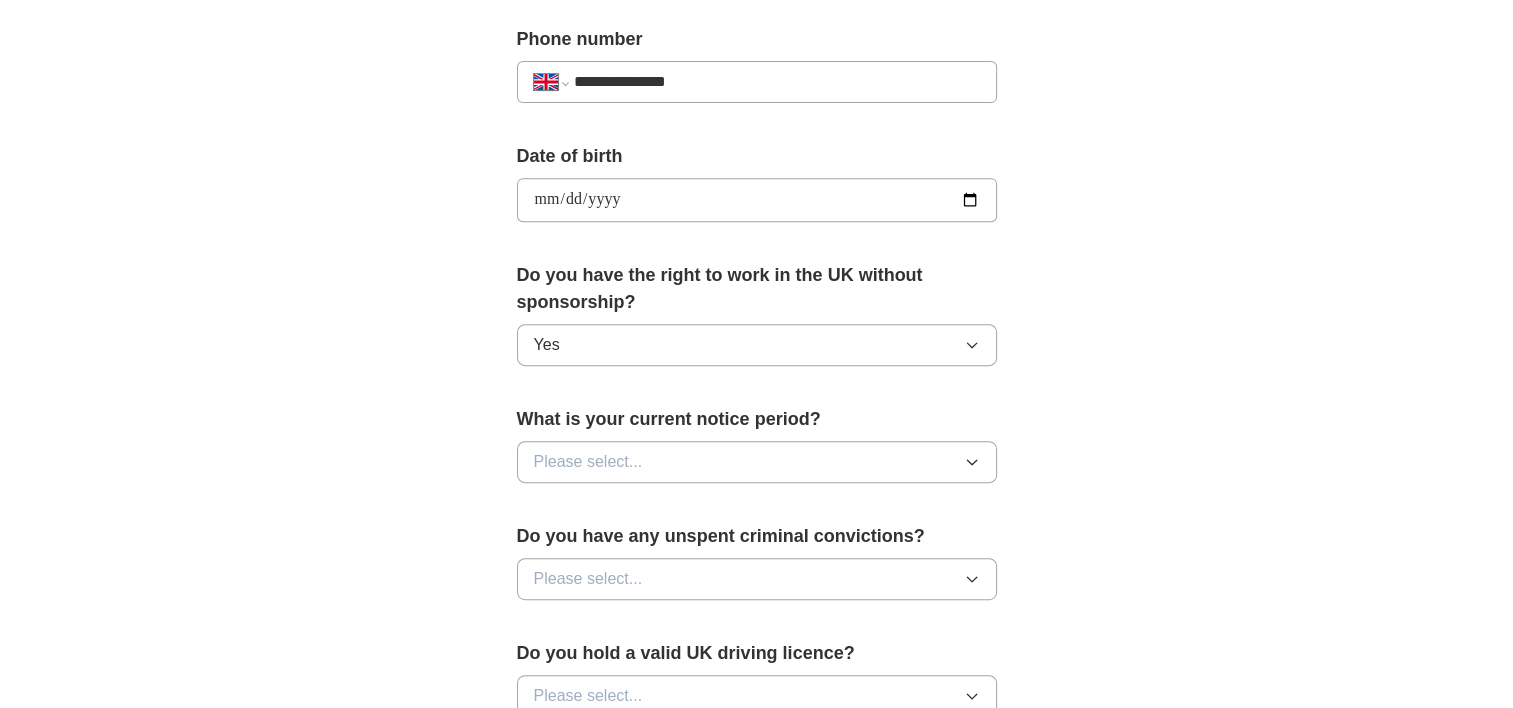 click on "Please select..." at bounding box center [588, 462] 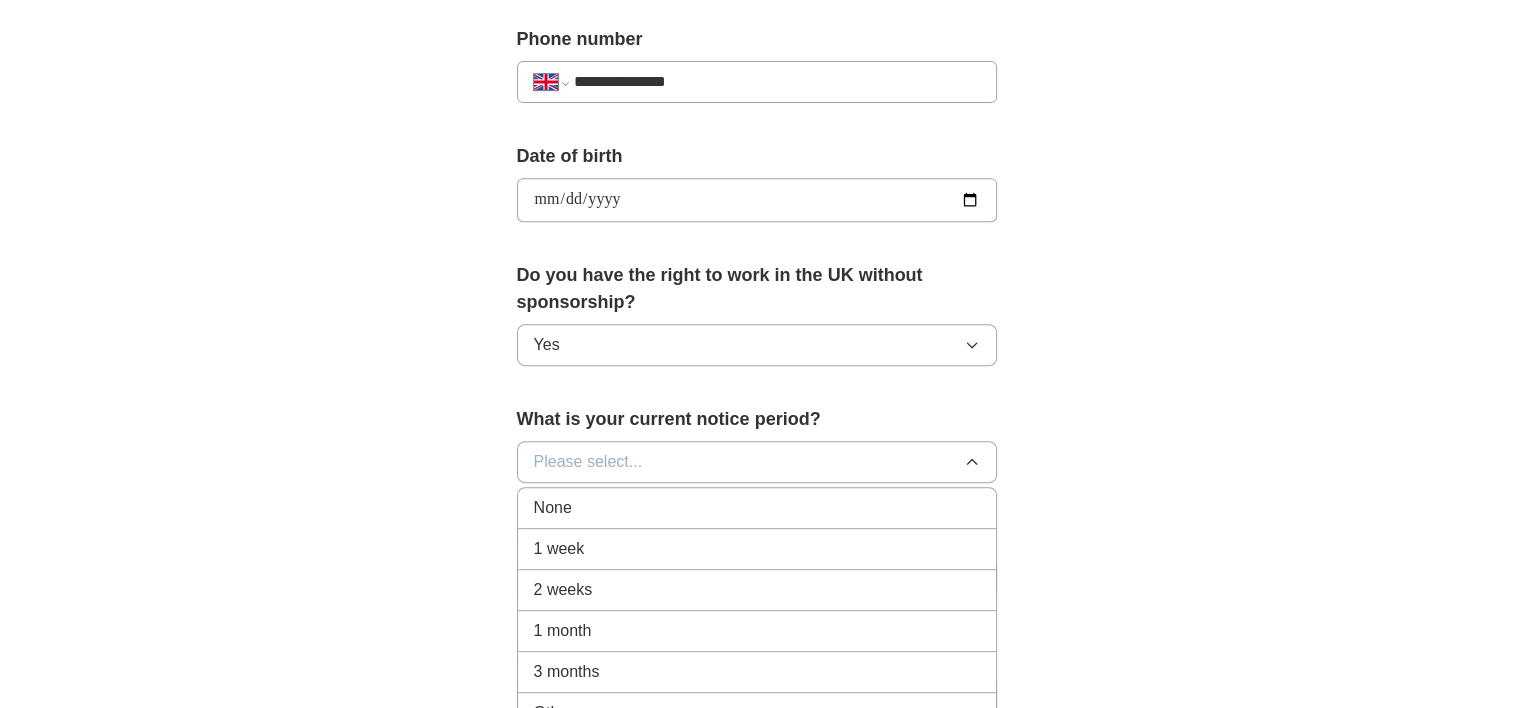 click on "None" at bounding box center (553, 508) 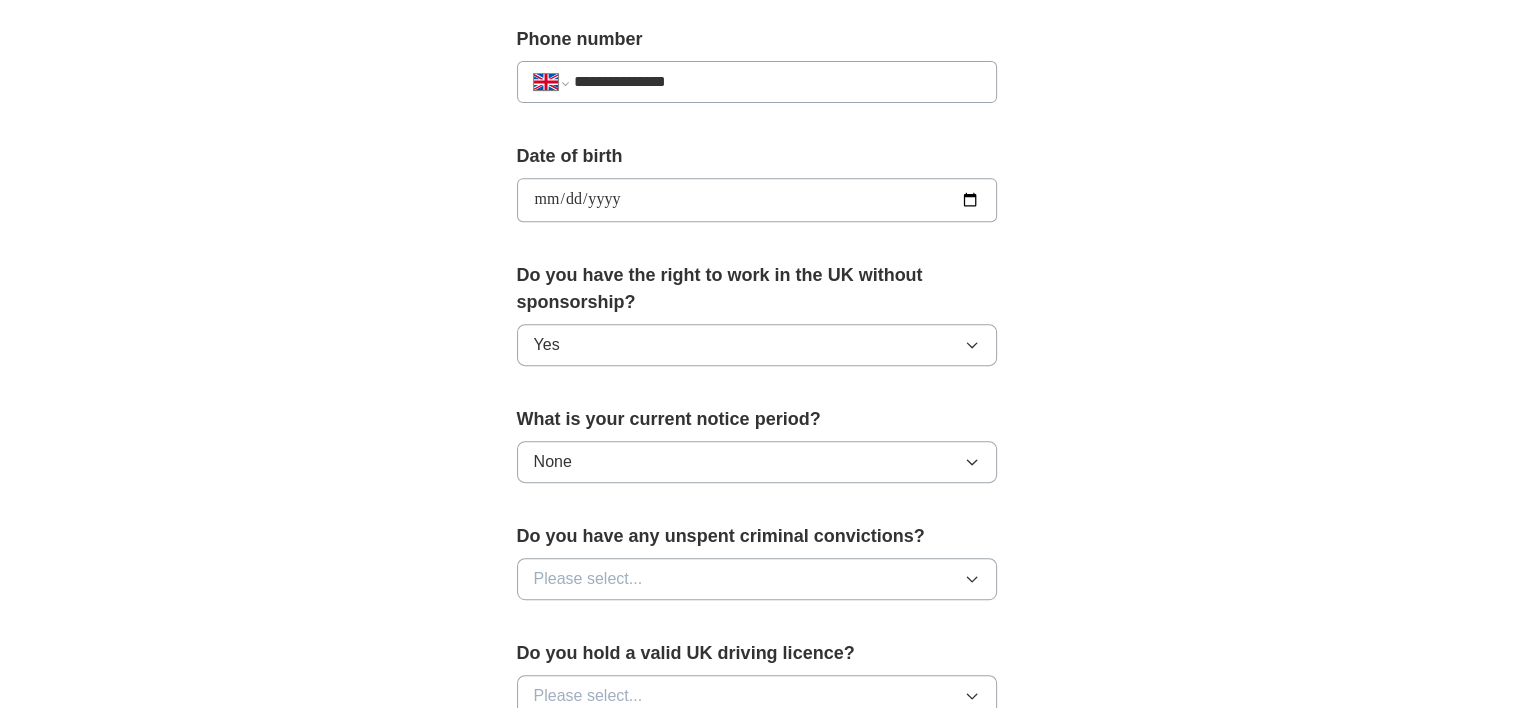 scroll, scrollTop: 933, scrollLeft: 0, axis: vertical 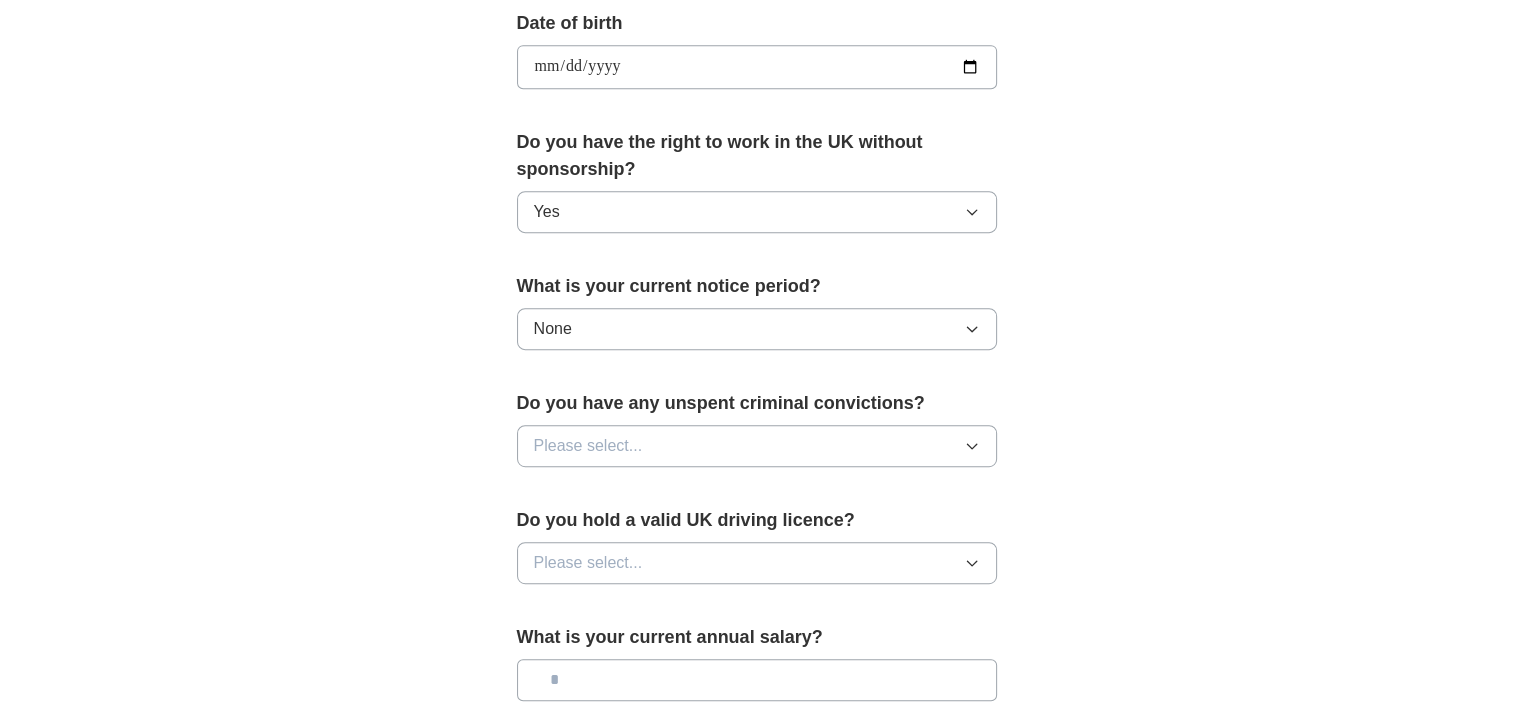 click on "Please select..." at bounding box center (588, 446) 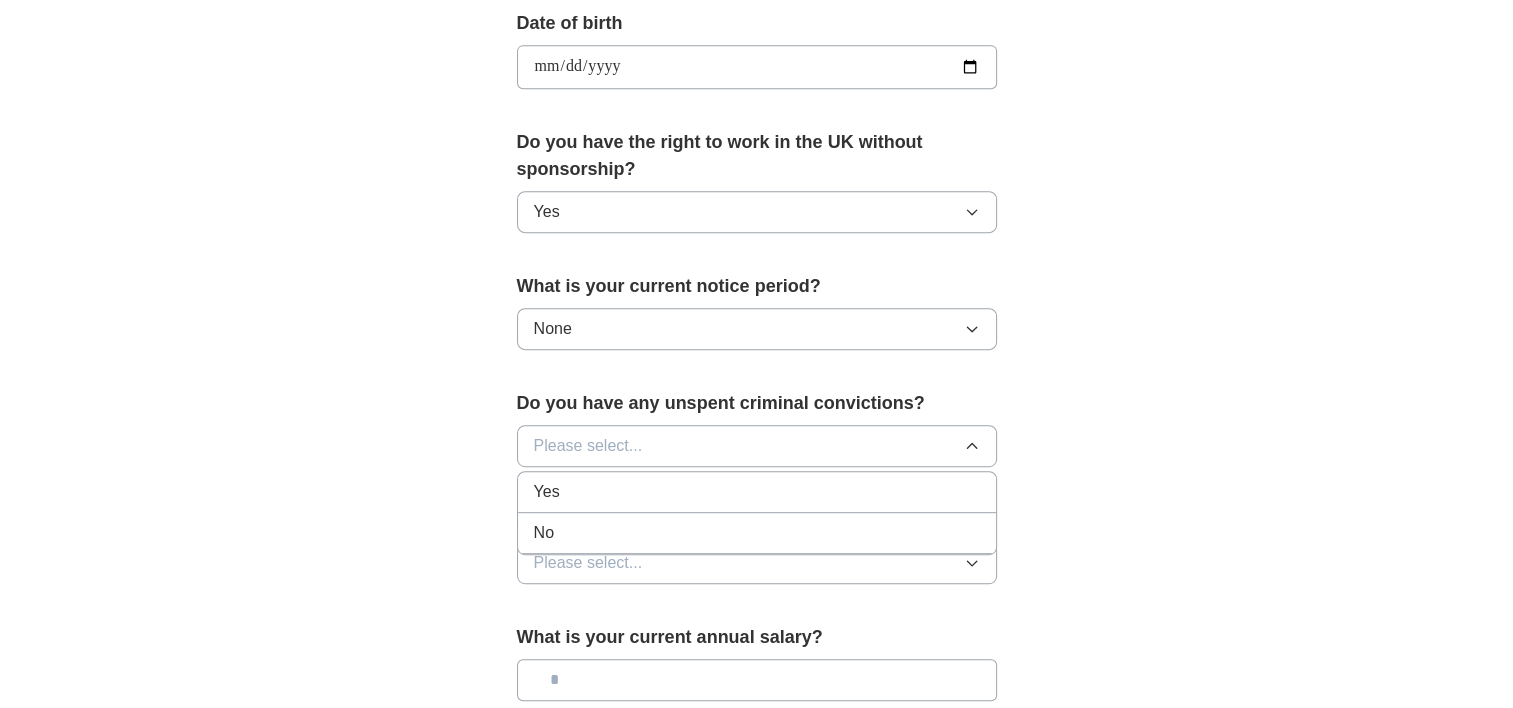 drag, startPoint x: 557, startPoint y: 526, endPoint x: 584, endPoint y: 536, distance: 28.79236 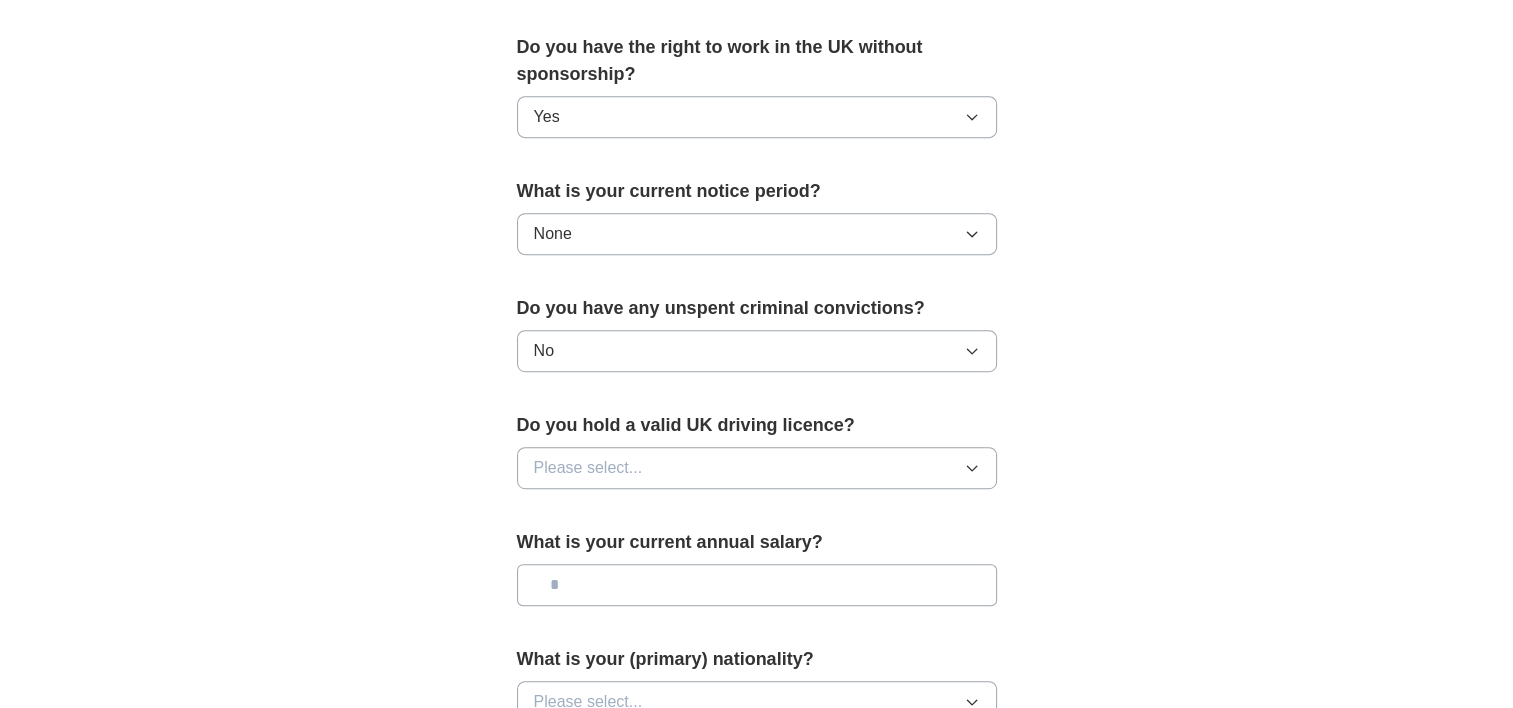scroll, scrollTop: 1066, scrollLeft: 0, axis: vertical 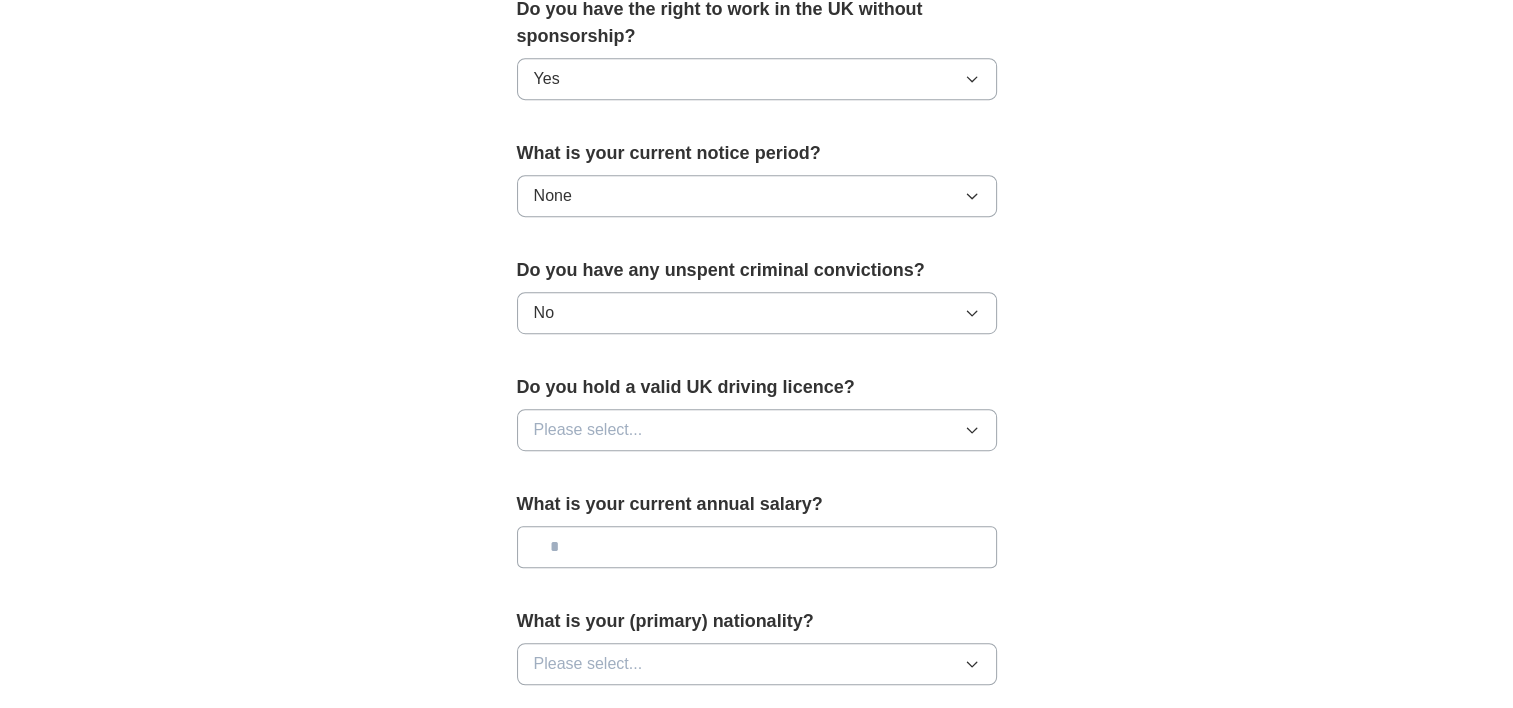 click on "Please select..." at bounding box center (588, 430) 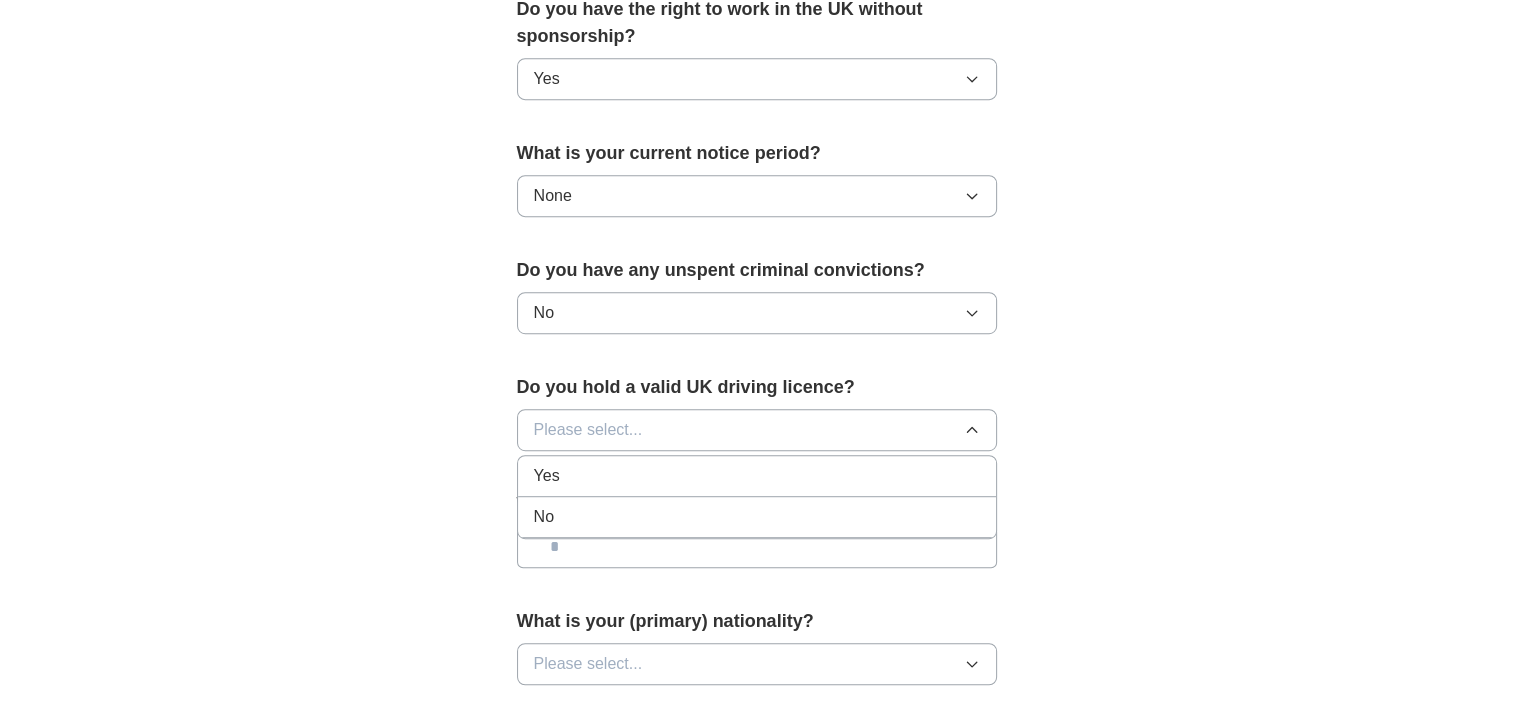 click on "Yes" at bounding box center (547, 476) 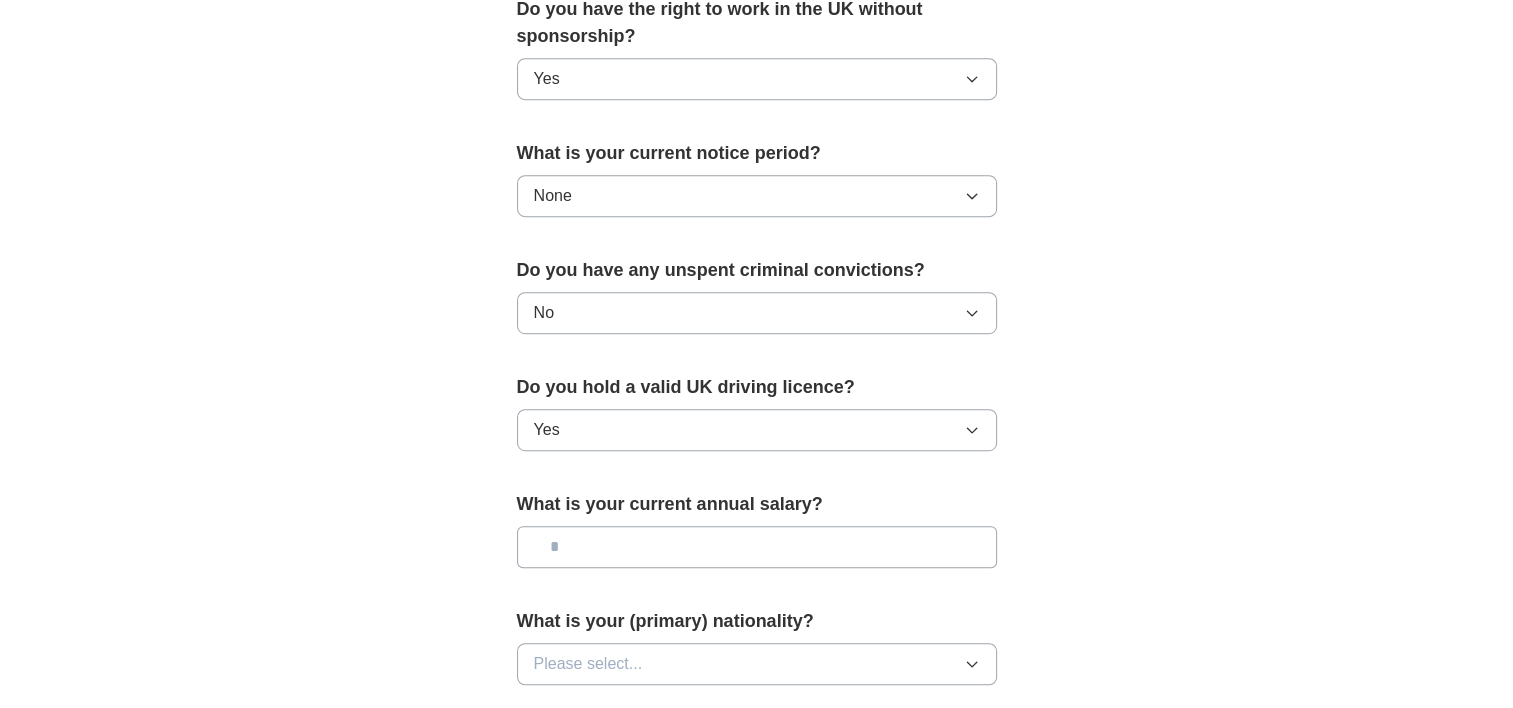 click at bounding box center [757, 547] 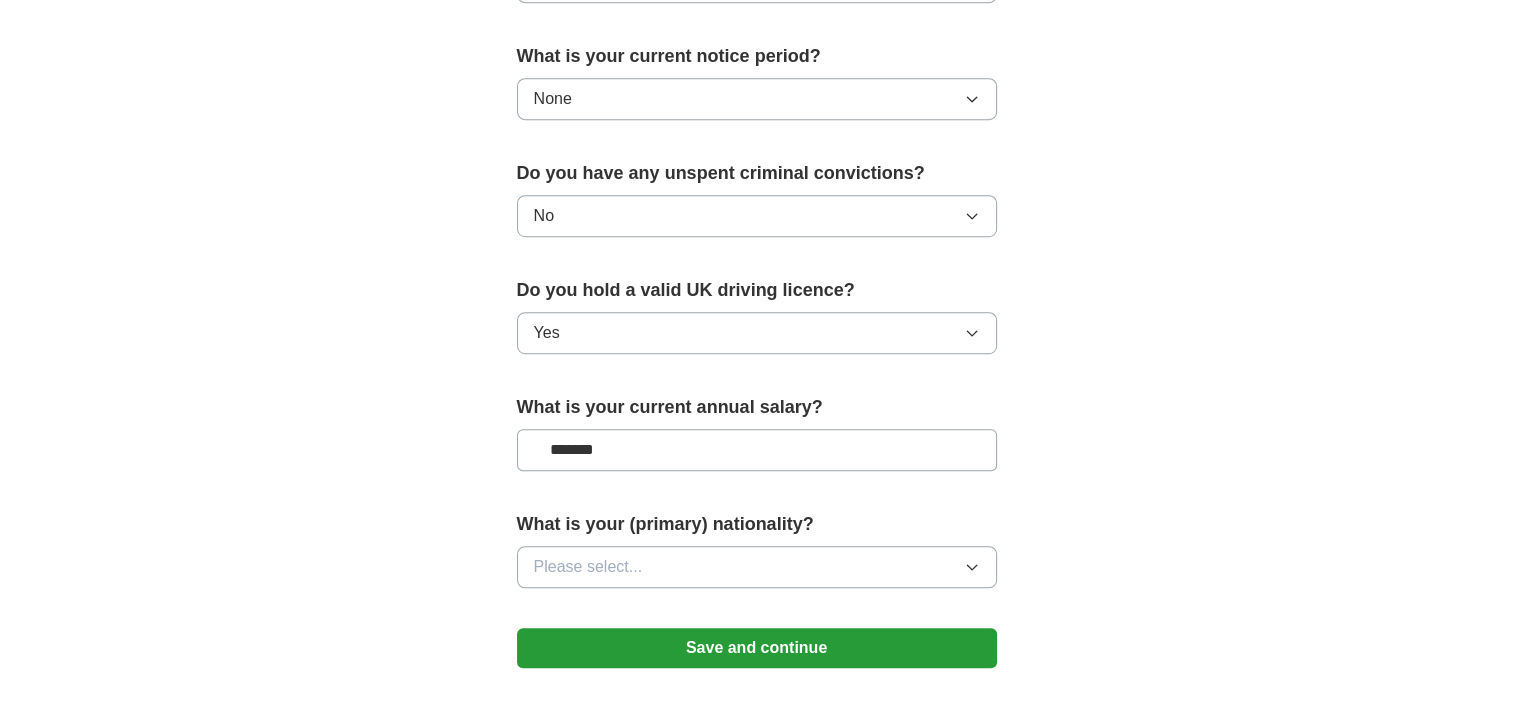 scroll, scrollTop: 1200, scrollLeft: 0, axis: vertical 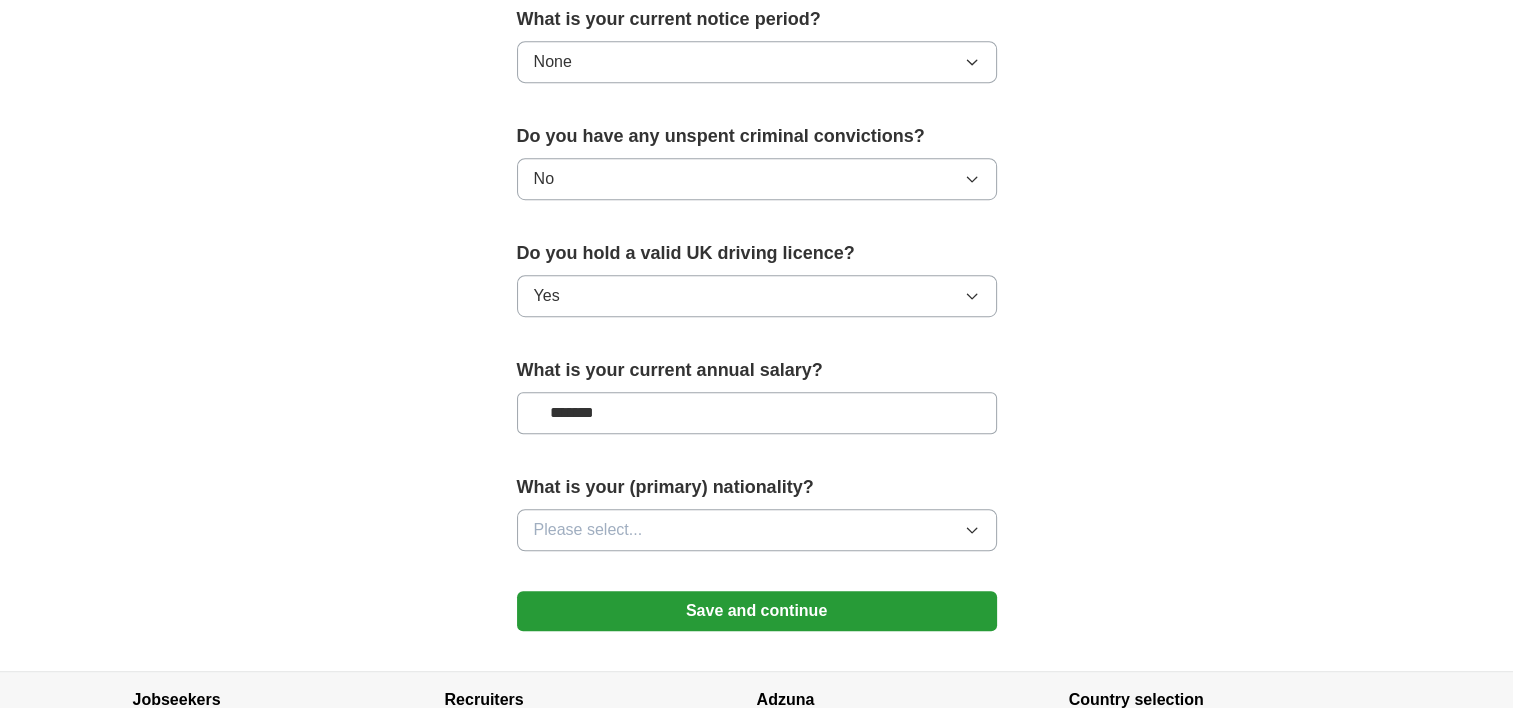 type on "*******" 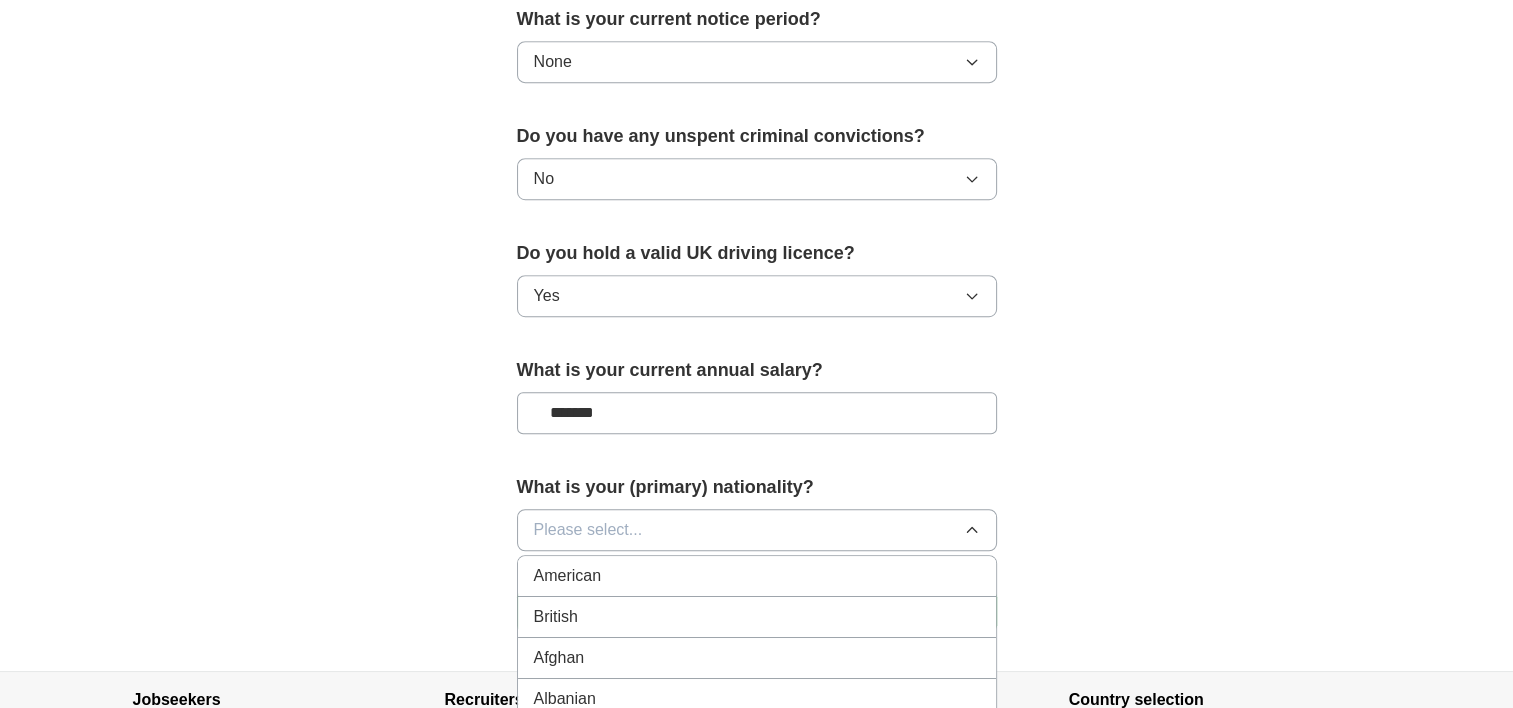 click on "British" at bounding box center (568, 576) 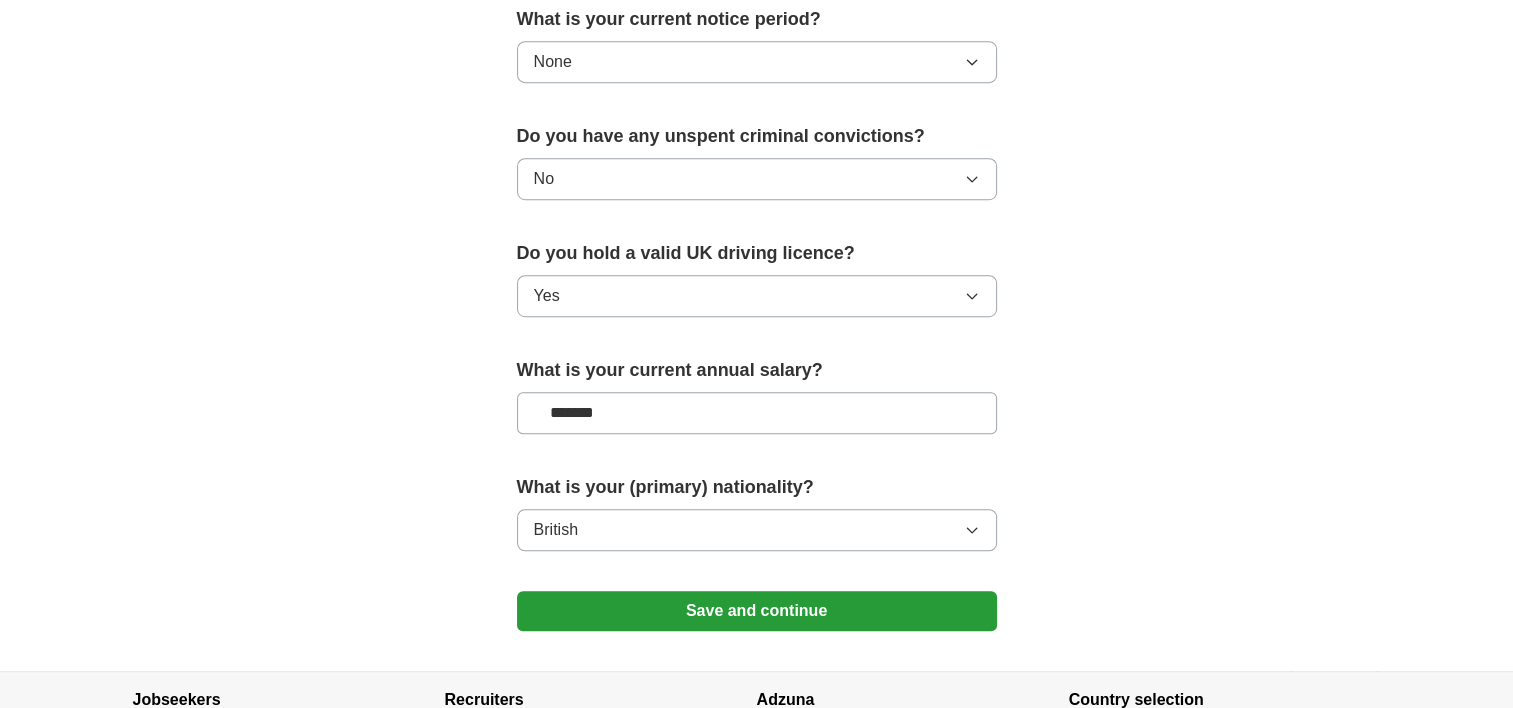 scroll, scrollTop: 1333, scrollLeft: 0, axis: vertical 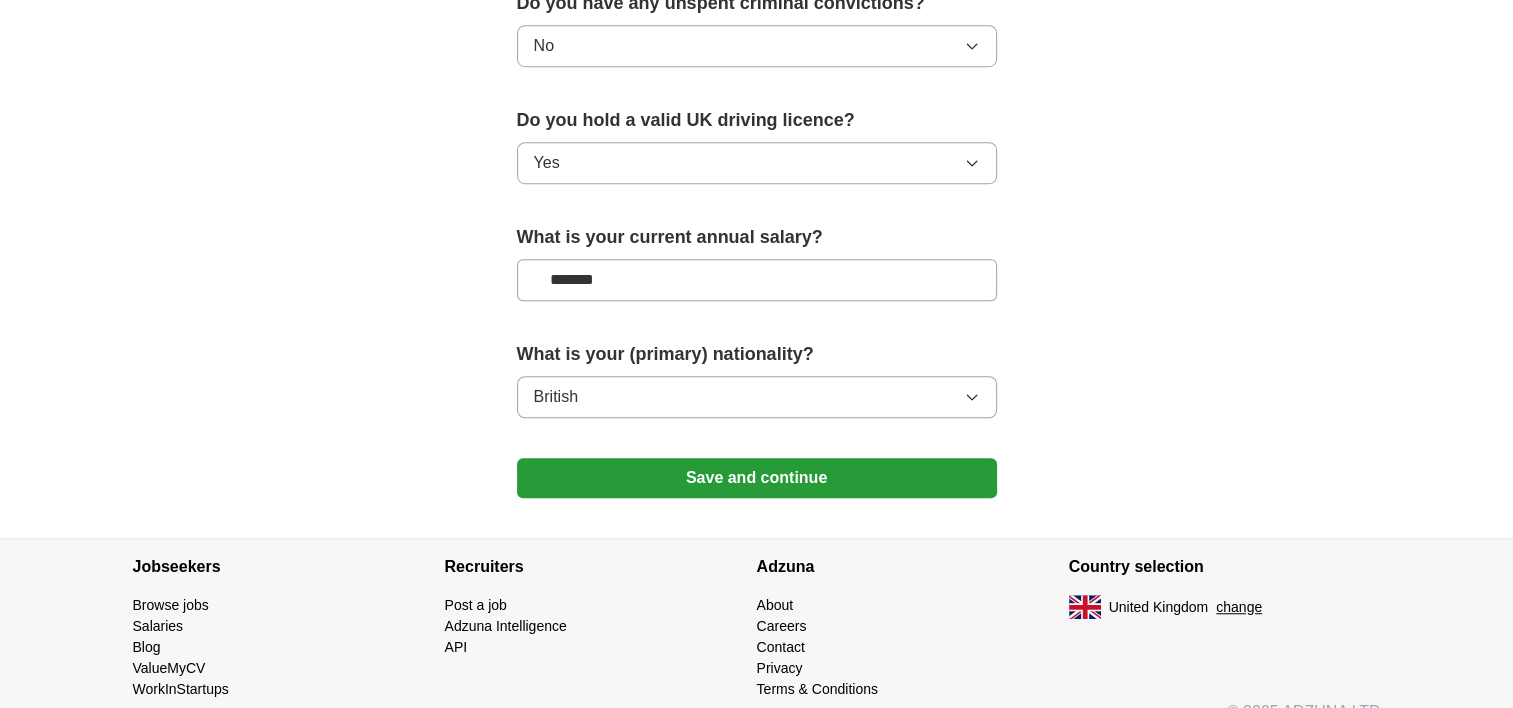 click on "Save and continue" at bounding box center [757, 478] 